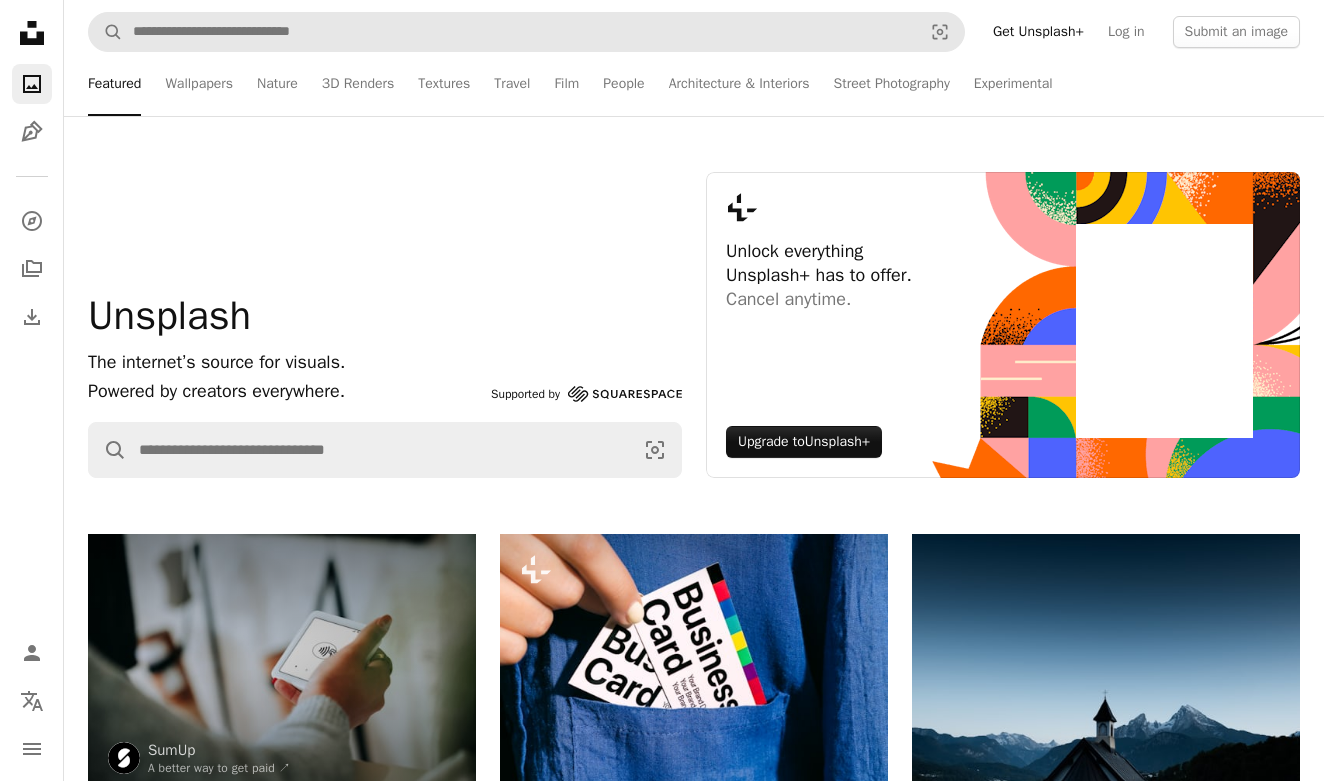 scroll, scrollTop: 26, scrollLeft: 0, axis: vertical 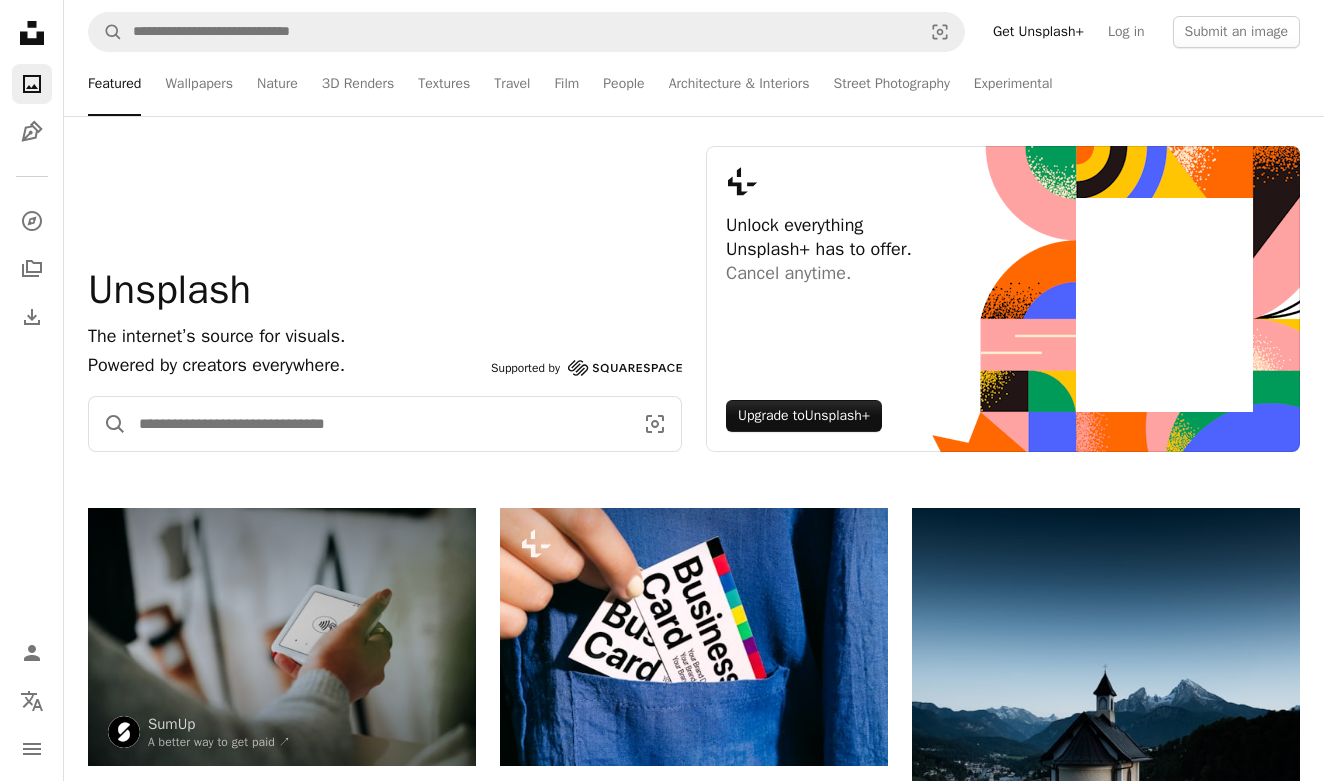 click at bounding box center [378, 424] 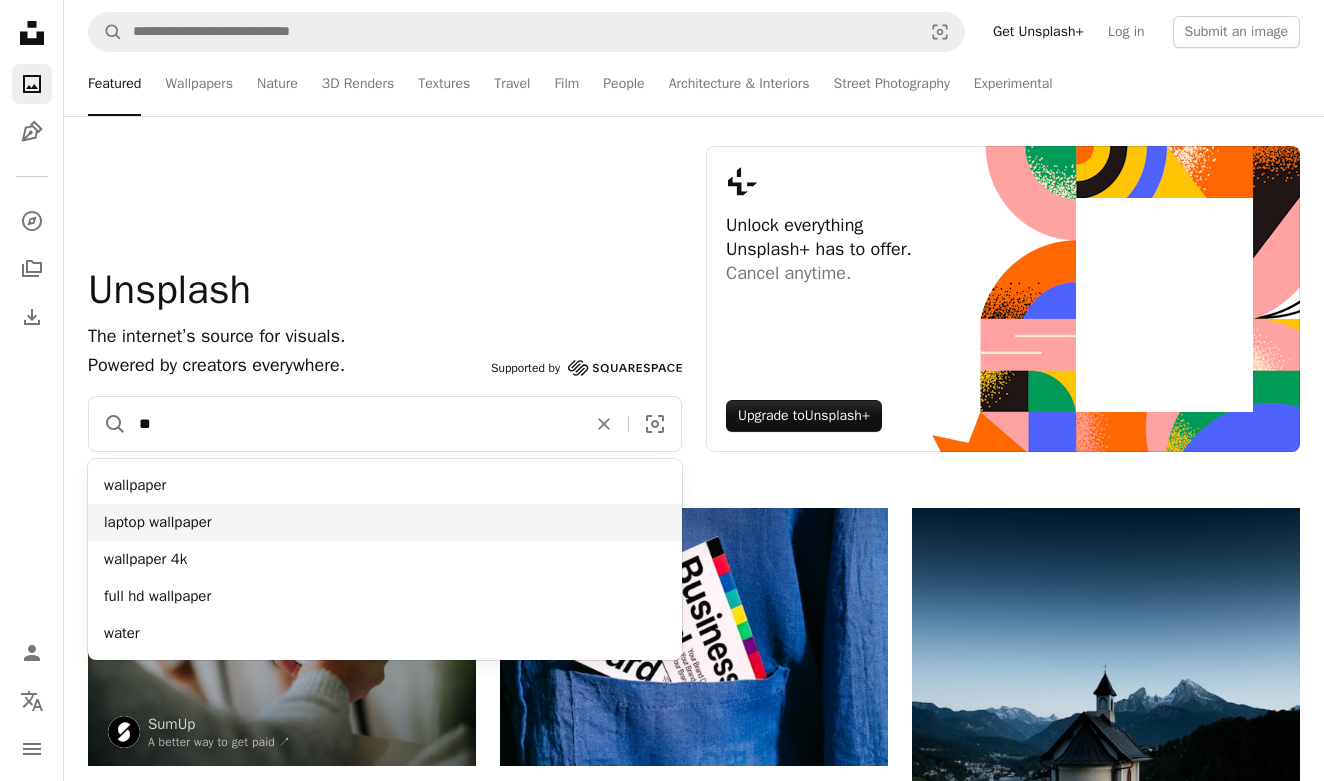 type on "**" 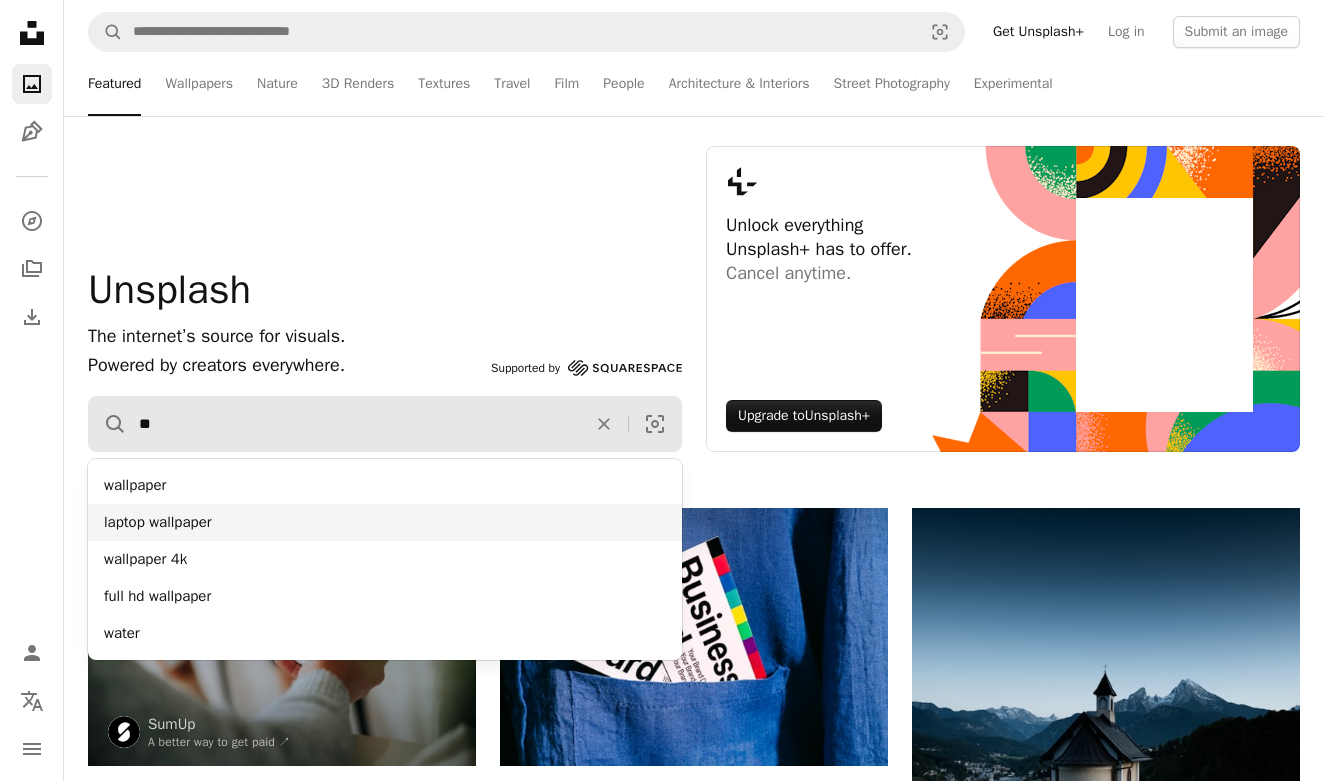 click on "laptop wallpaper" at bounding box center (385, 522) 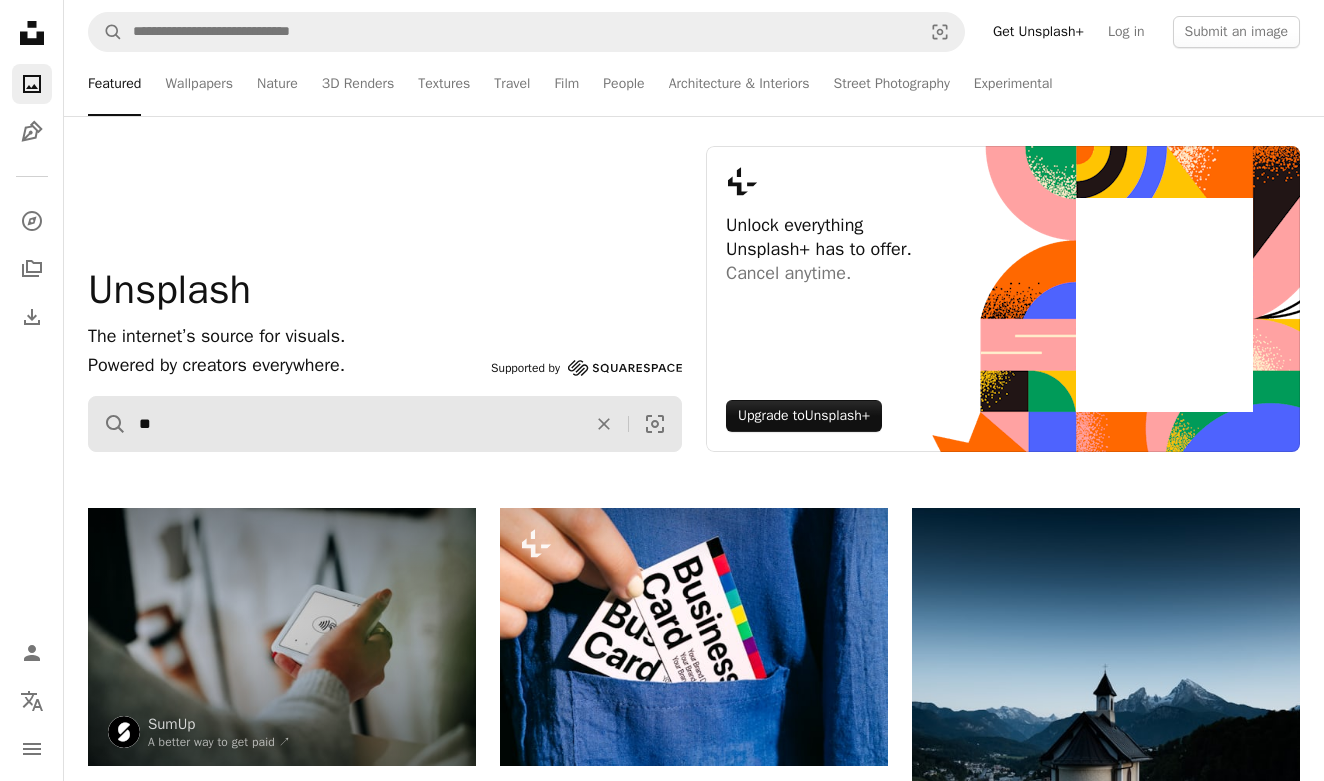 scroll, scrollTop: 0, scrollLeft: 0, axis: both 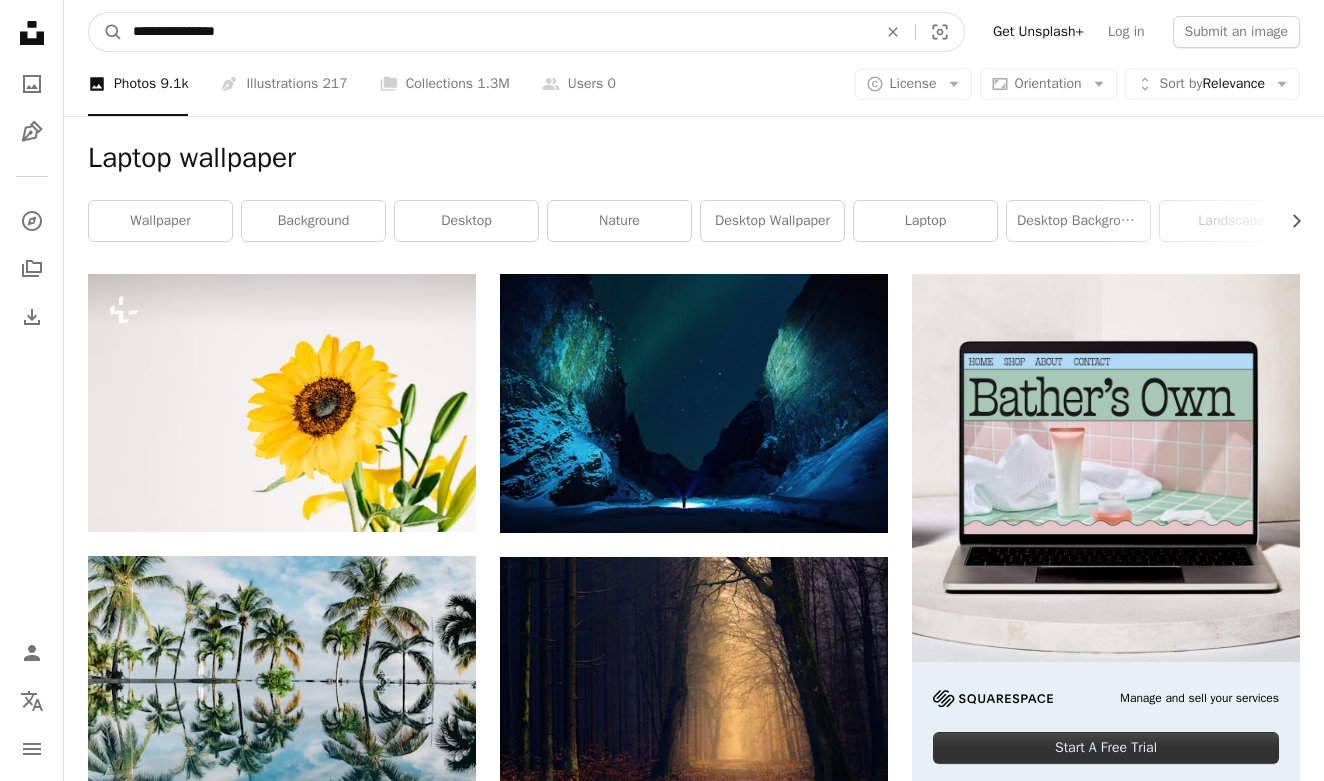 click on "**********" at bounding box center [497, 32] 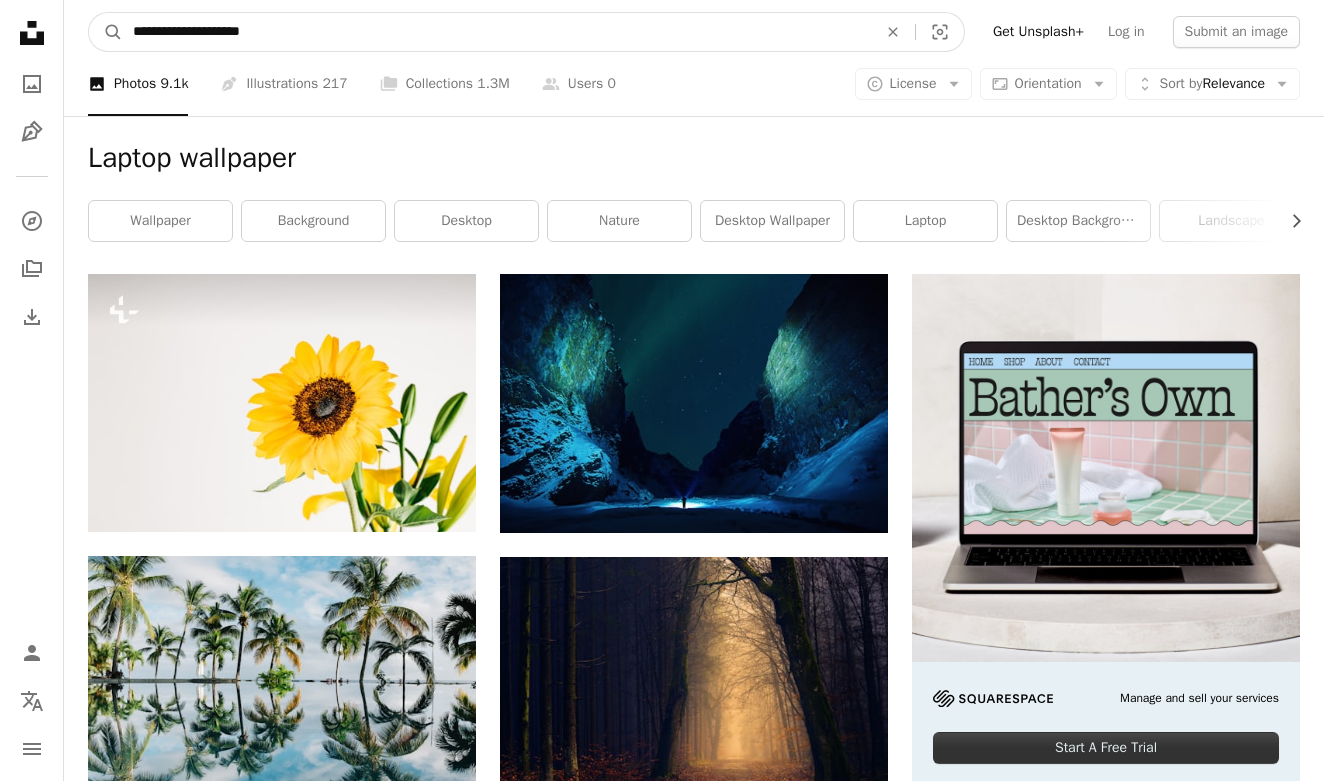 type on "**********" 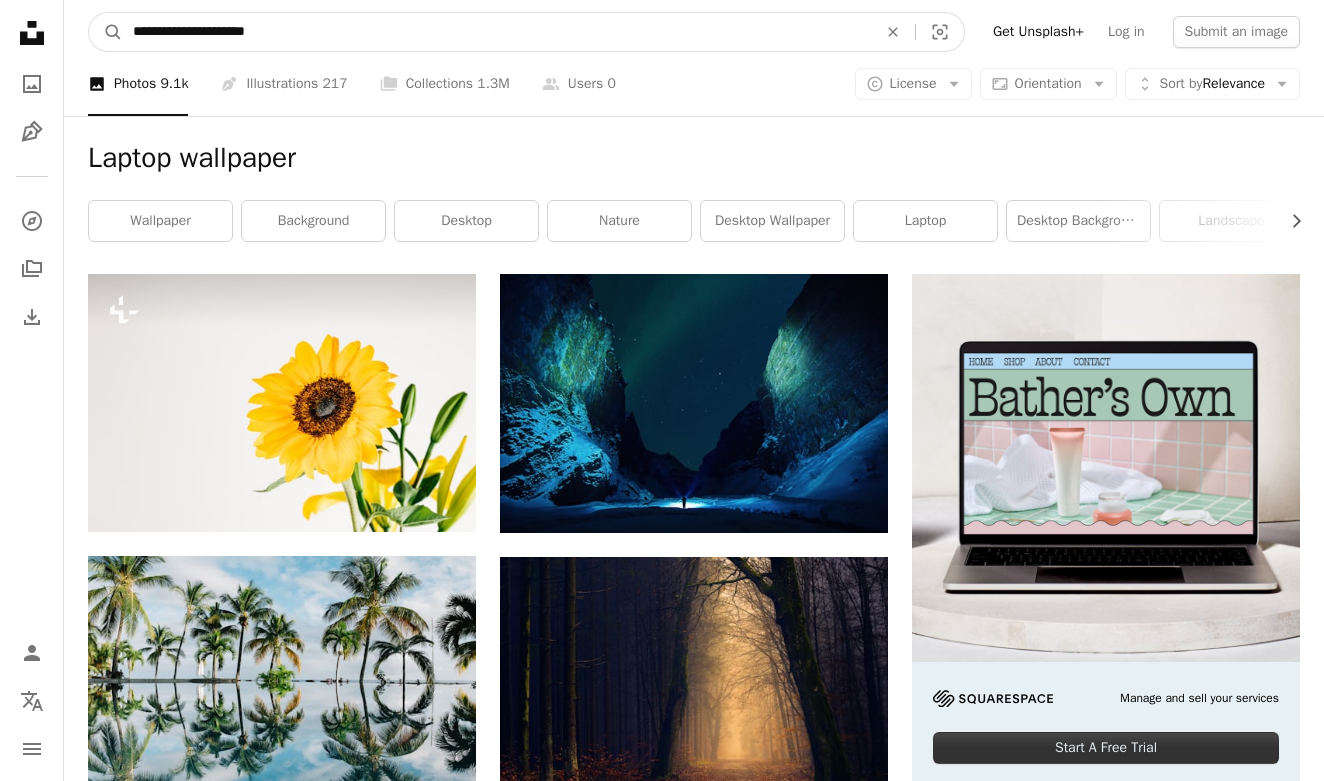 click on "A magnifying glass" at bounding box center [106, 32] 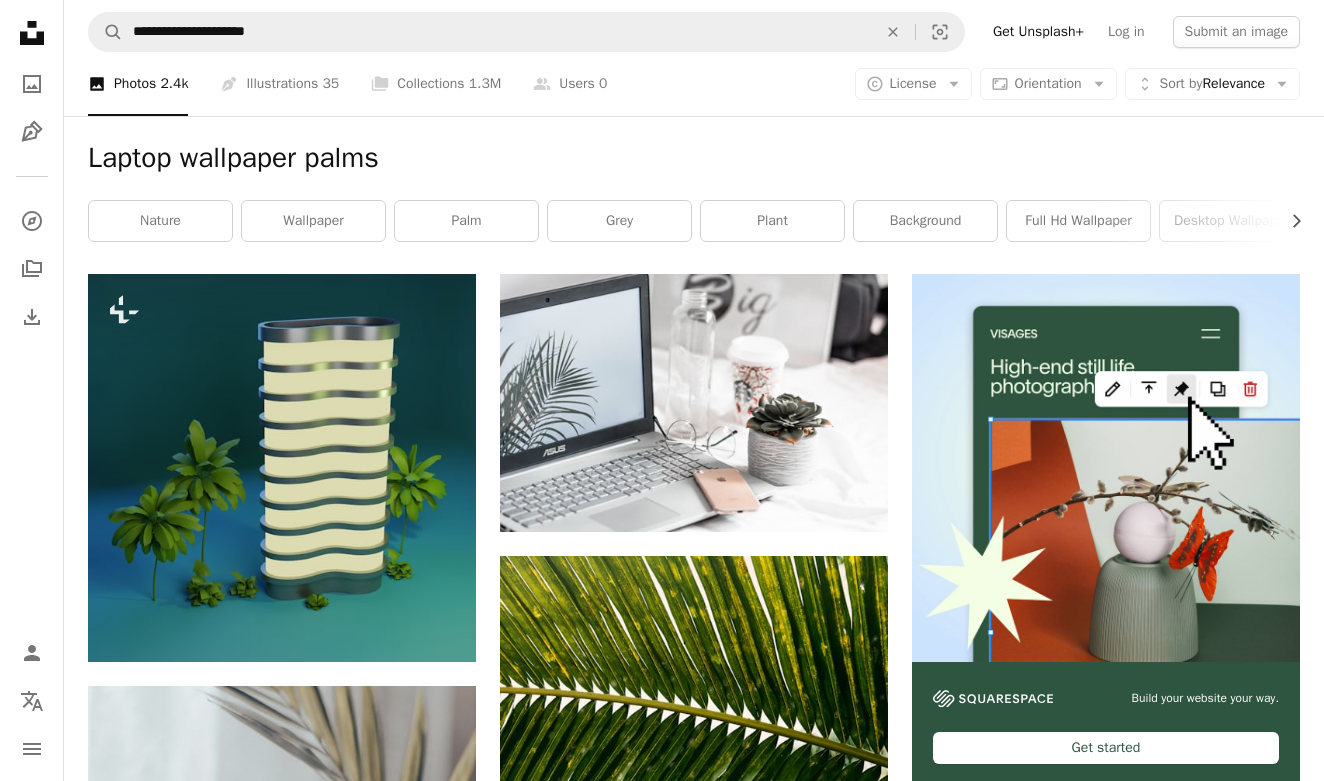 scroll, scrollTop: 0, scrollLeft: 0, axis: both 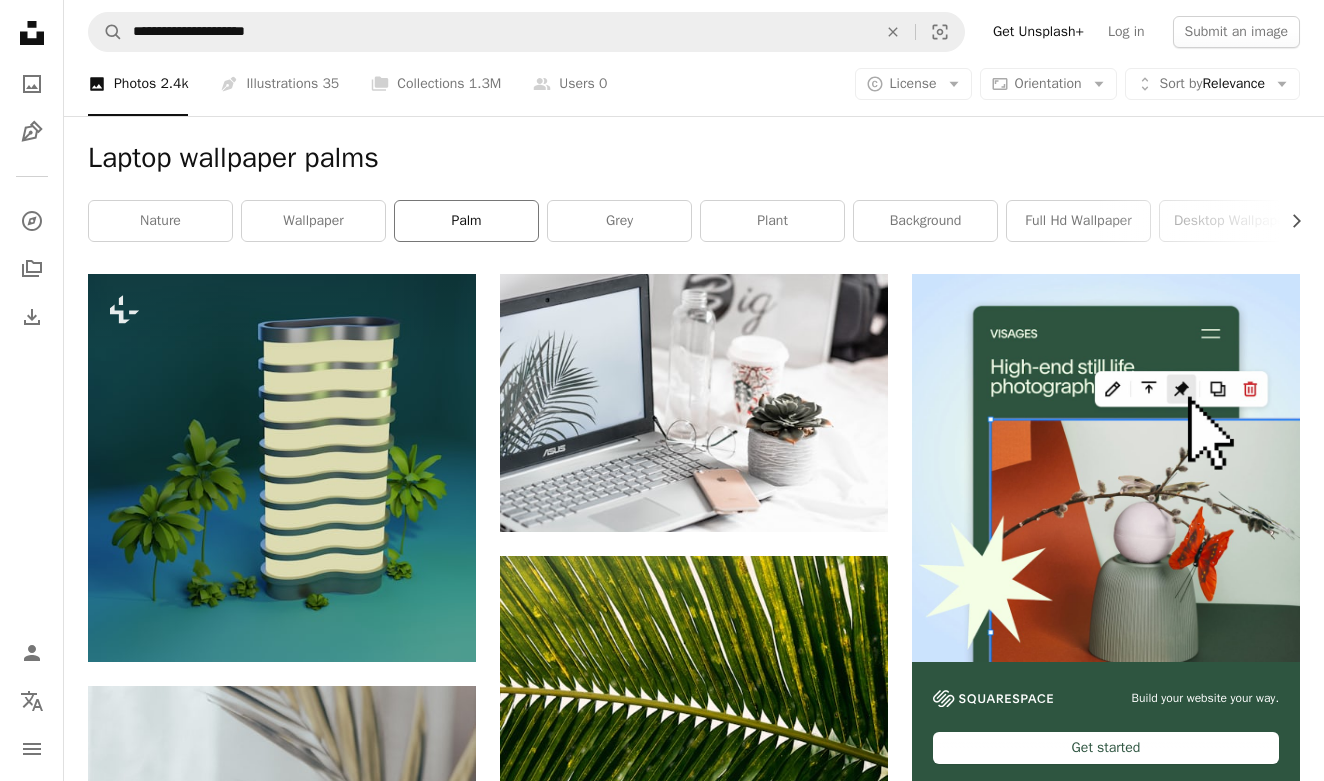 click on "palm" at bounding box center [466, 221] 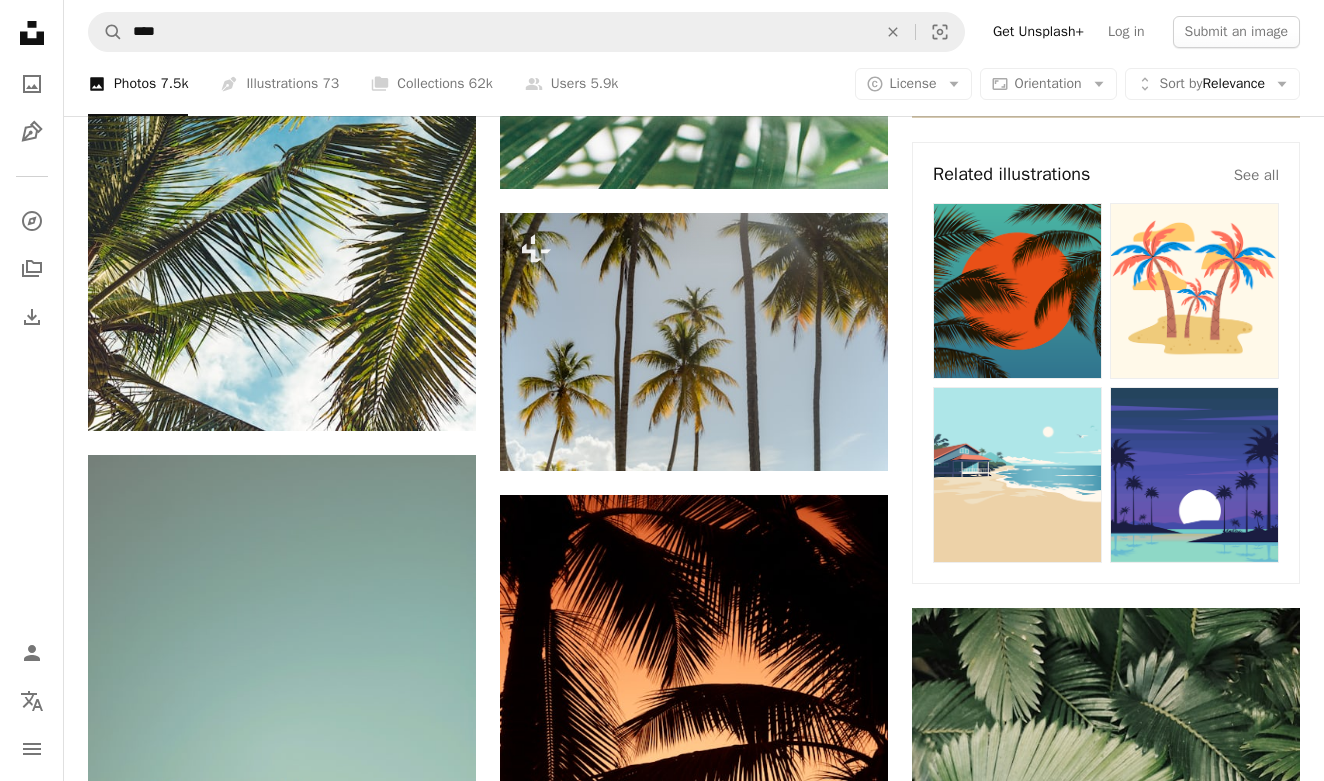 scroll, scrollTop: 670, scrollLeft: 0, axis: vertical 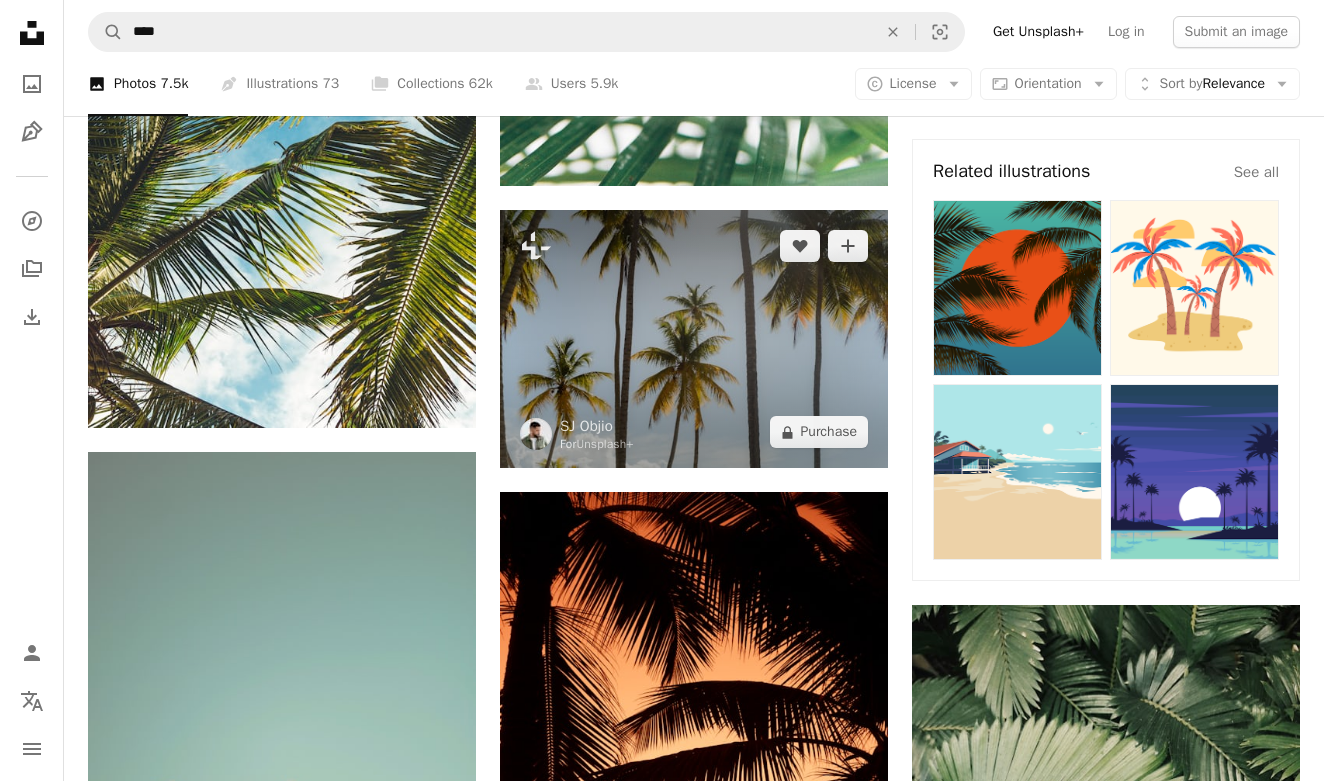 click at bounding box center (694, 339) 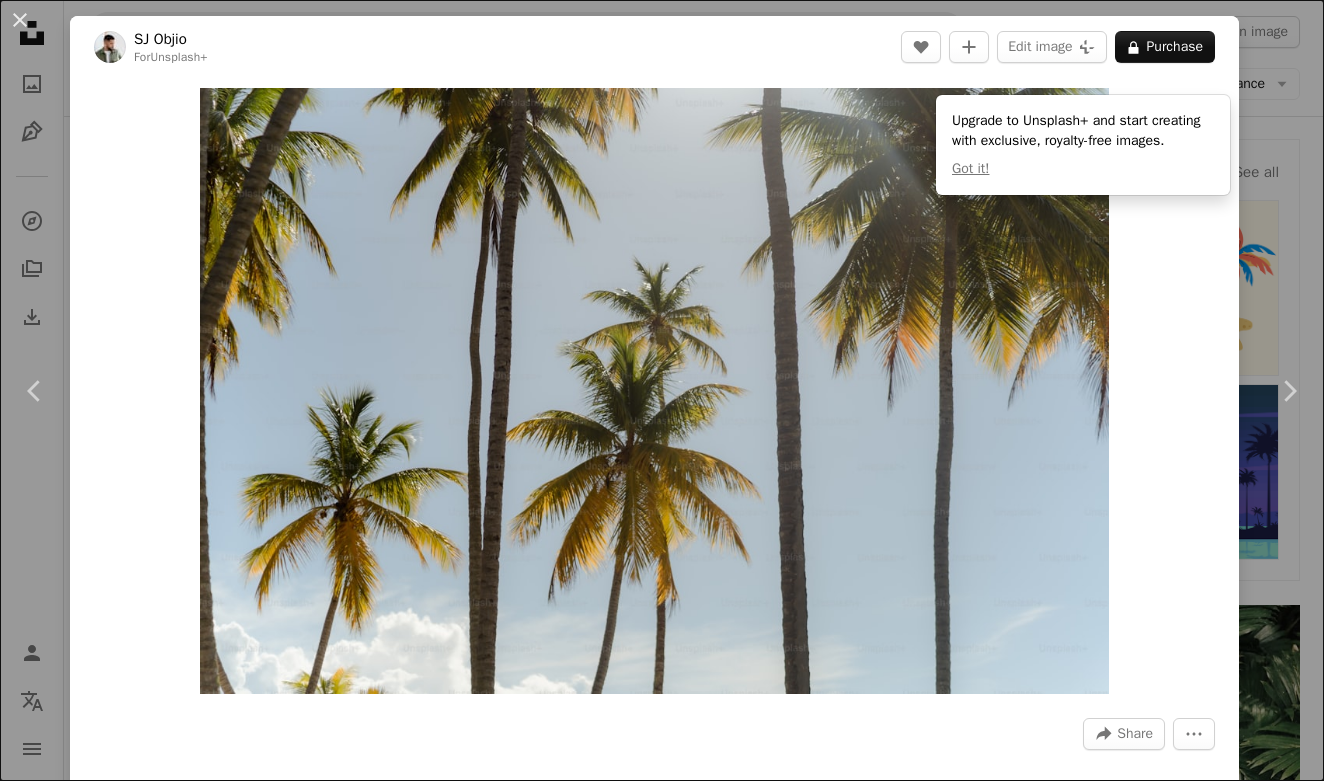 scroll, scrollTop: 0, scrollLeft: 0, axis: both 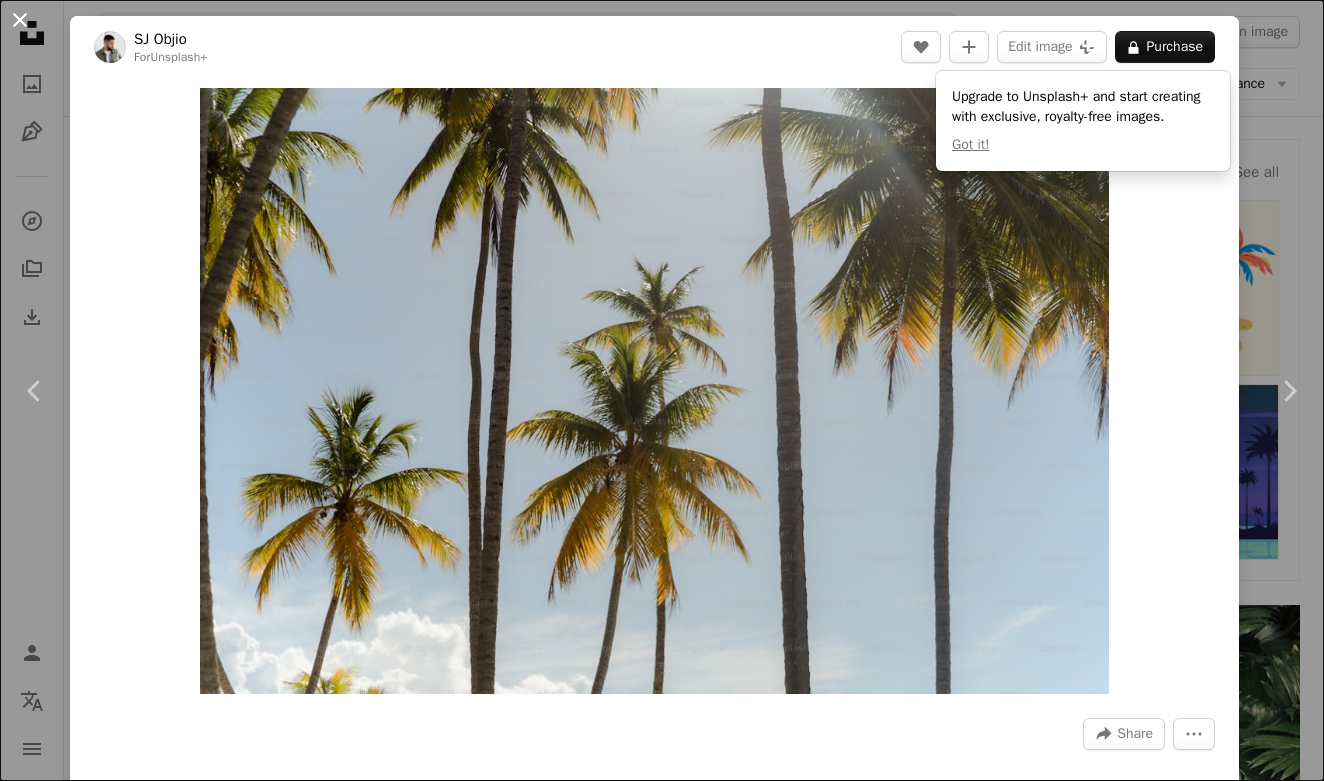 click on "An X shape" at bounding box center (20, 20) 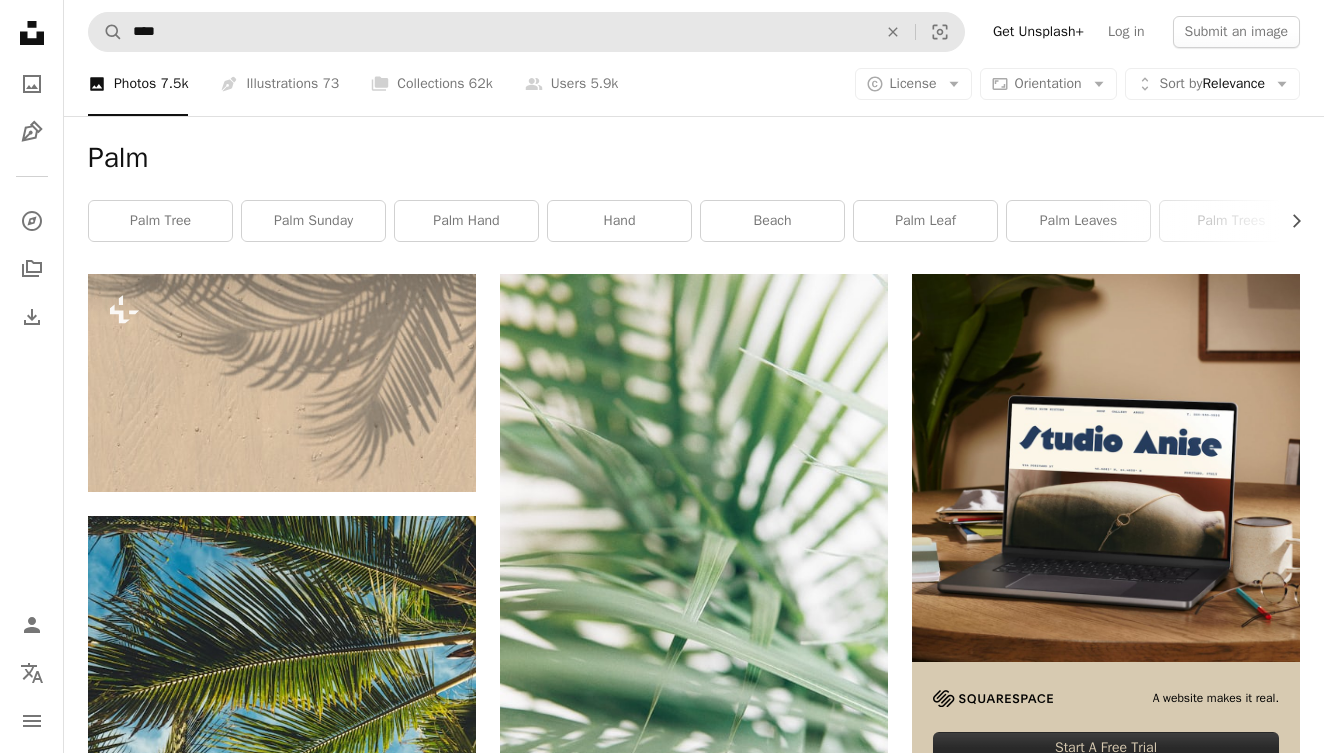 scroll, scrollTop: 0, scrollLeft: 0, axis: both 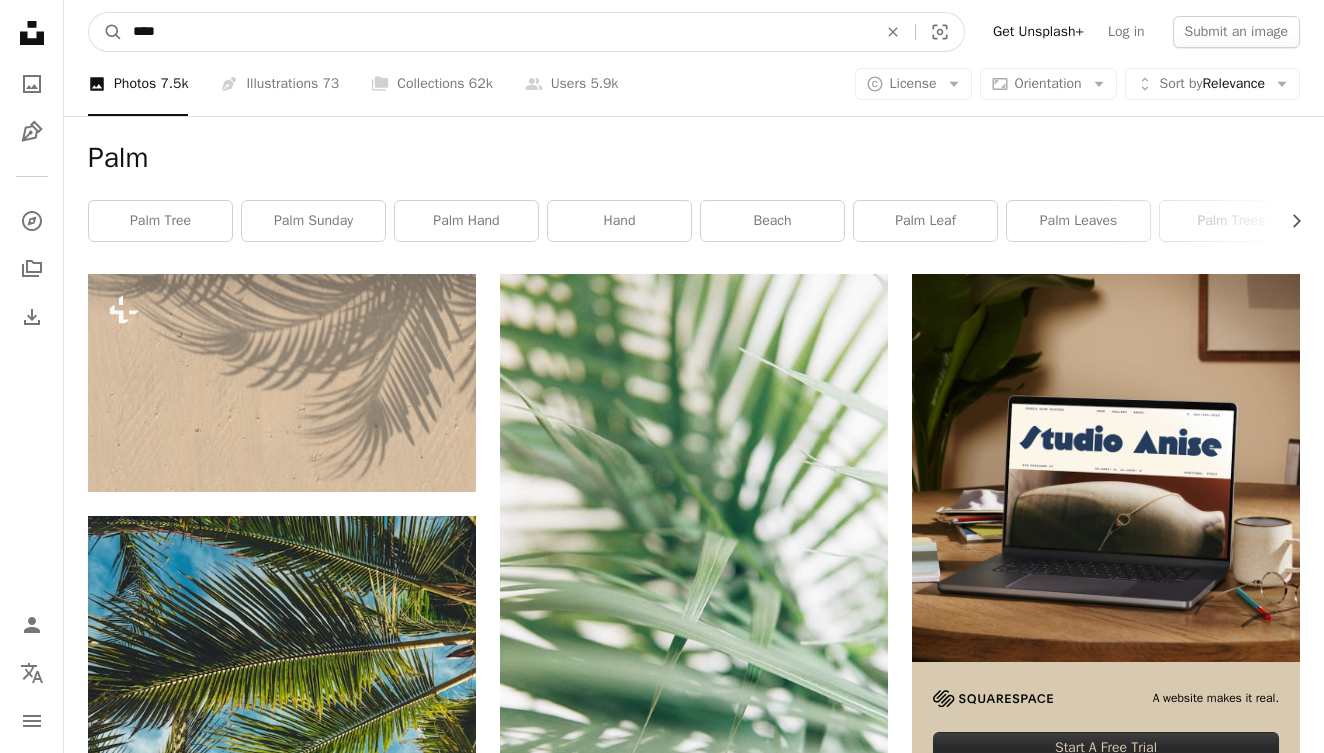 click on "****" at bounding box center (497, 32) 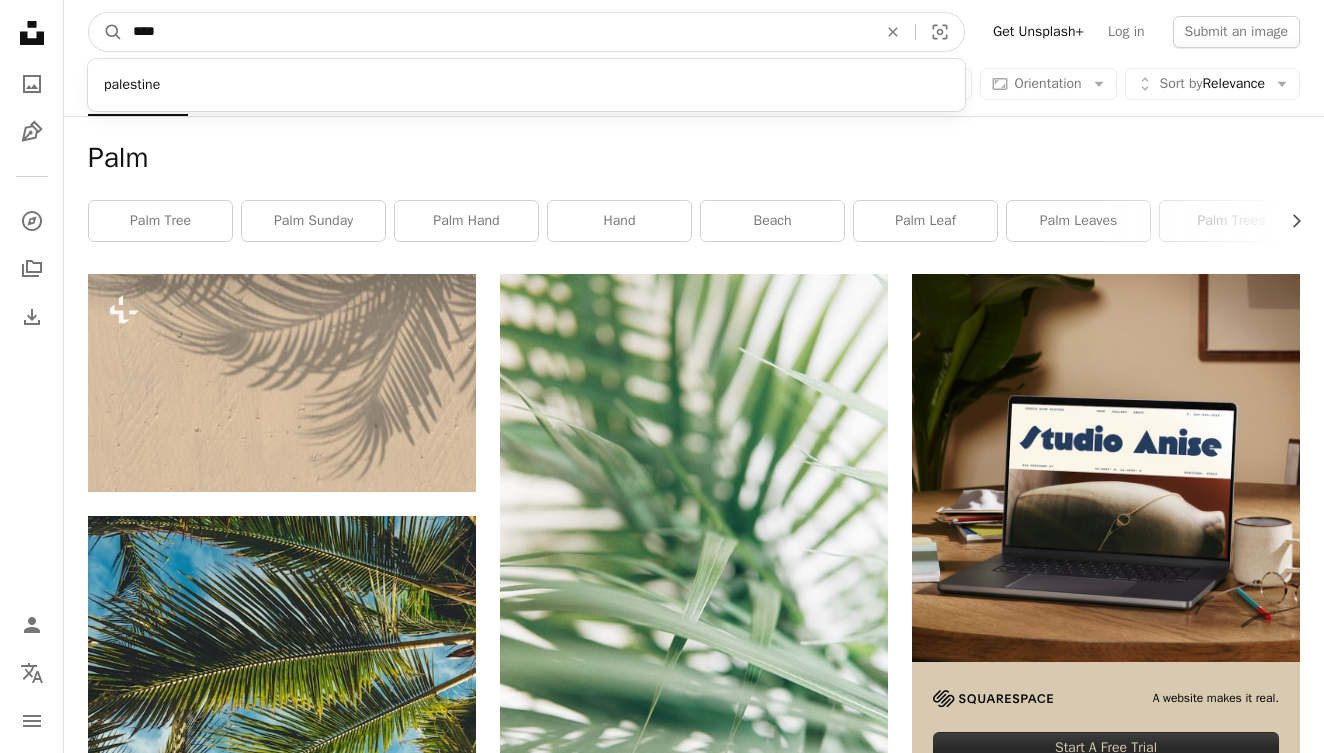 drag, startPoint x: 212, startPoint y: 36, endPoint x: 77, endPoint y: 28, distance: 135.23683 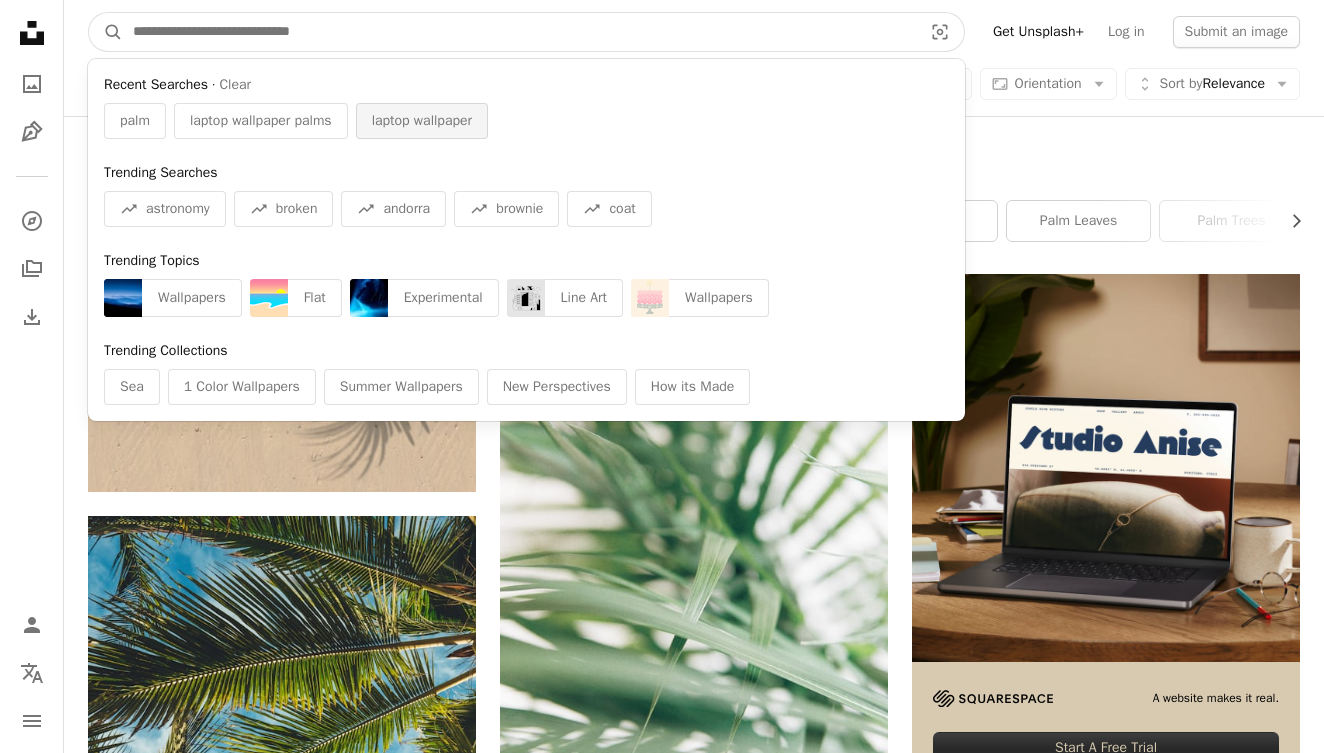 type 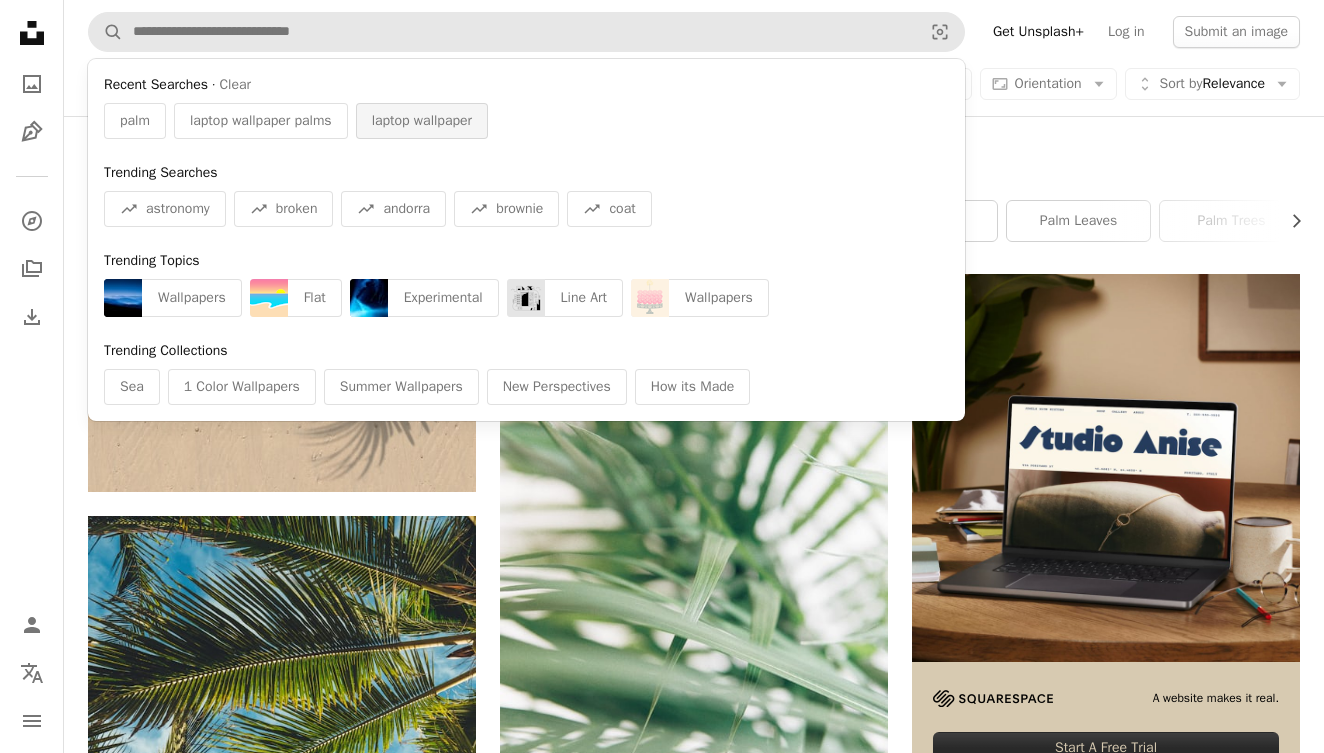 click on "laptop wallpaper" at bounding box center (422, 121) 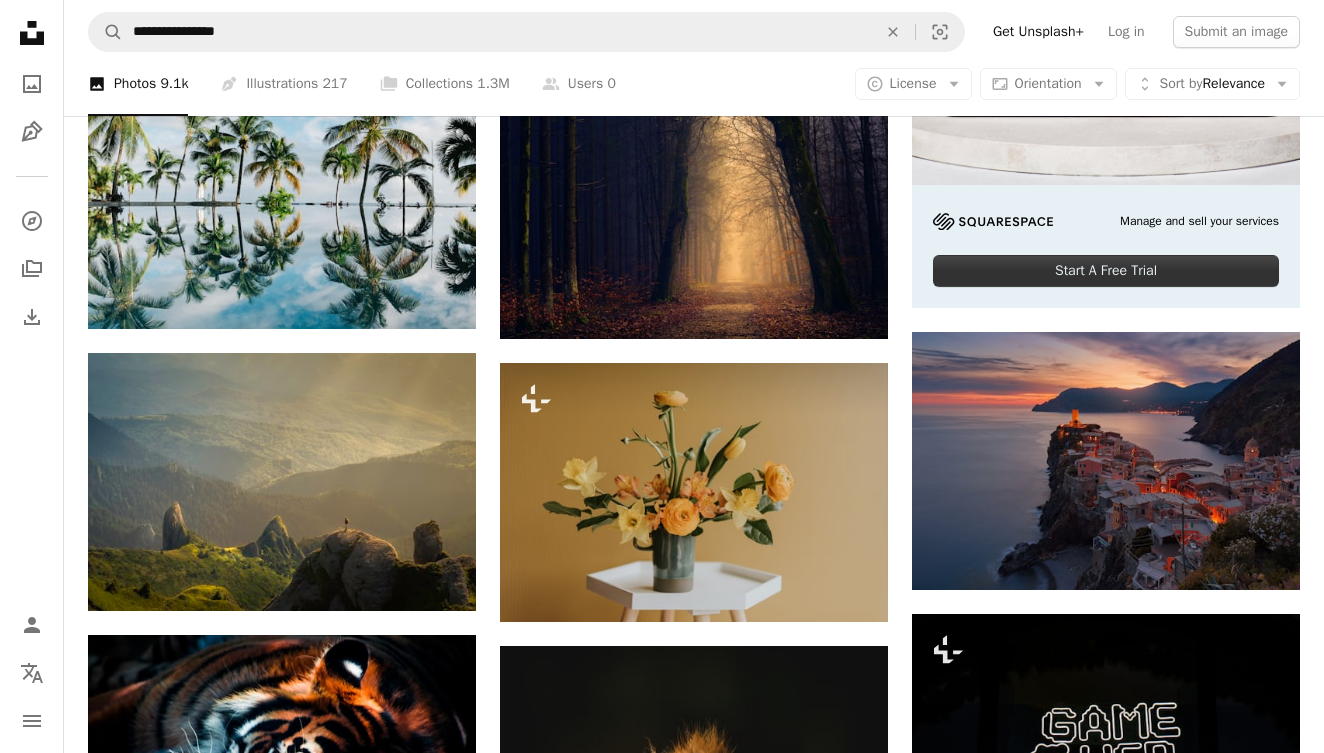 scroll, scrollTop: 315, scrollLeft: 0, axis: vertical 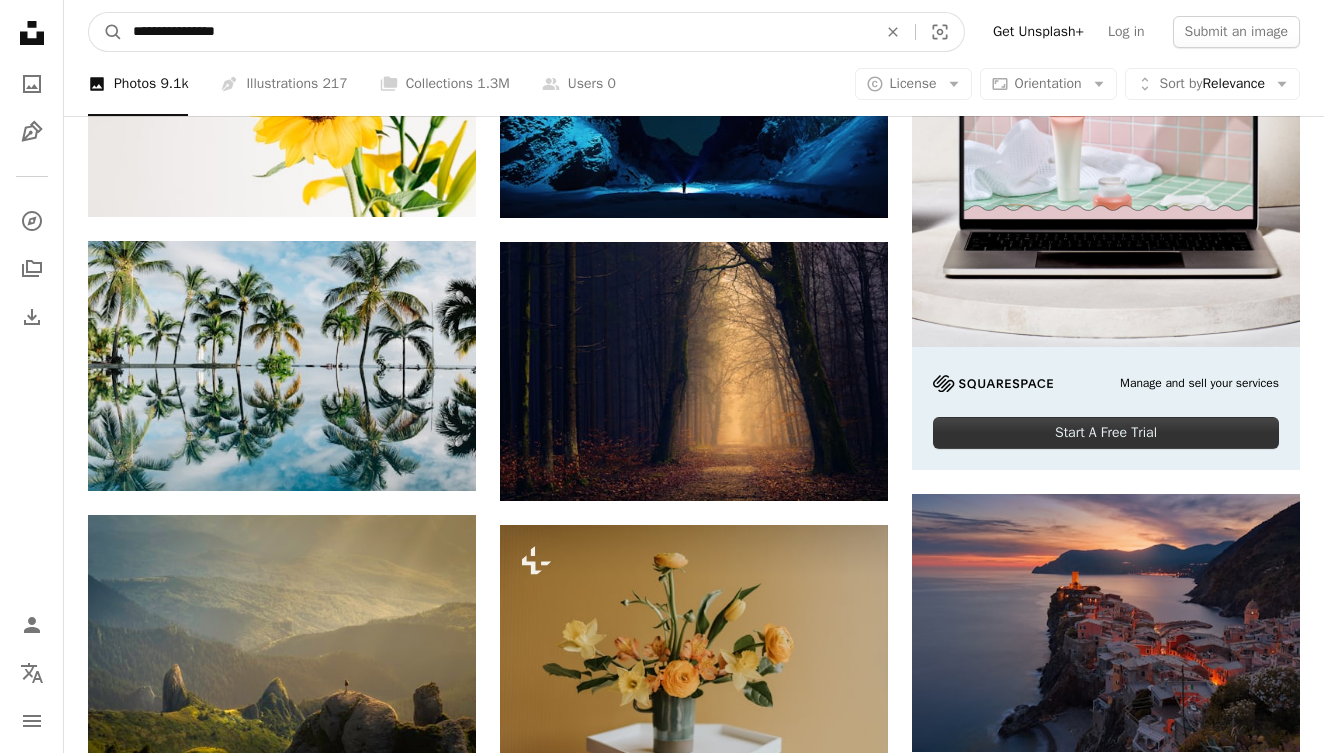 click on "**********" at bounding box center [497, 32] 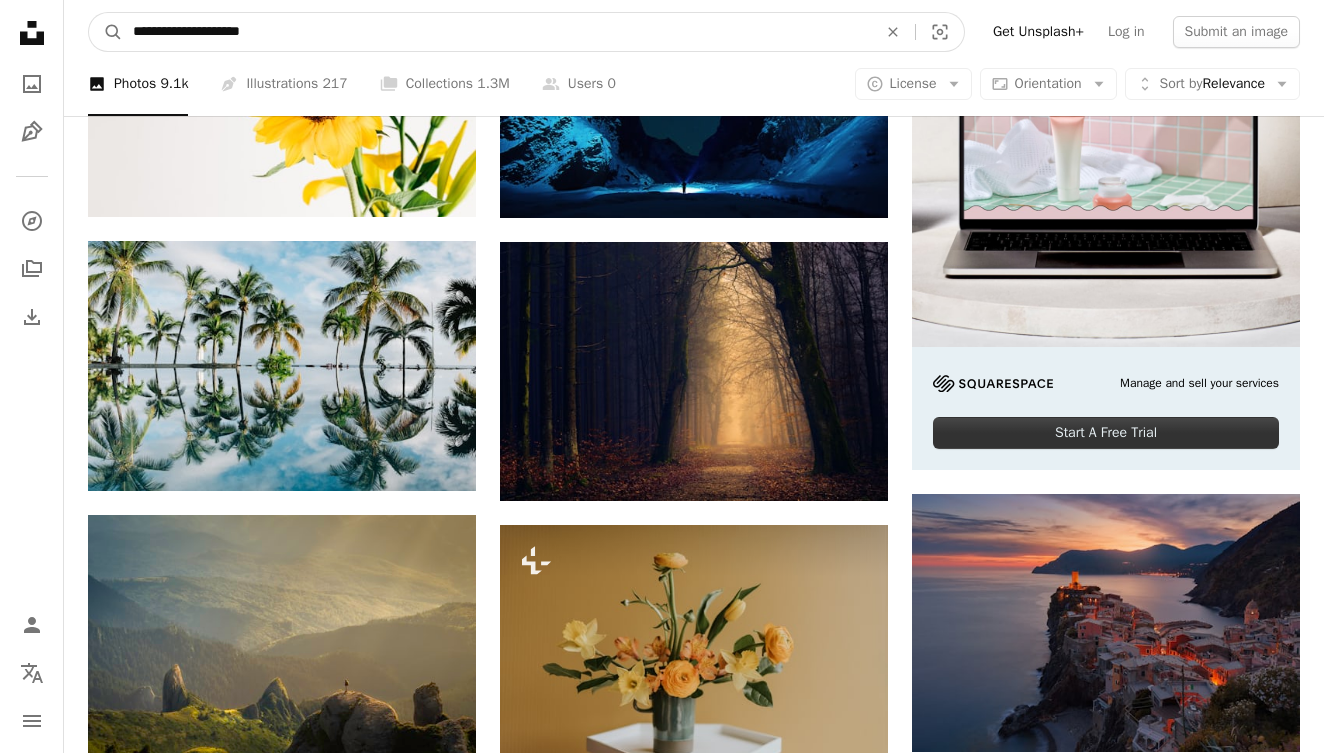 type on "**********" 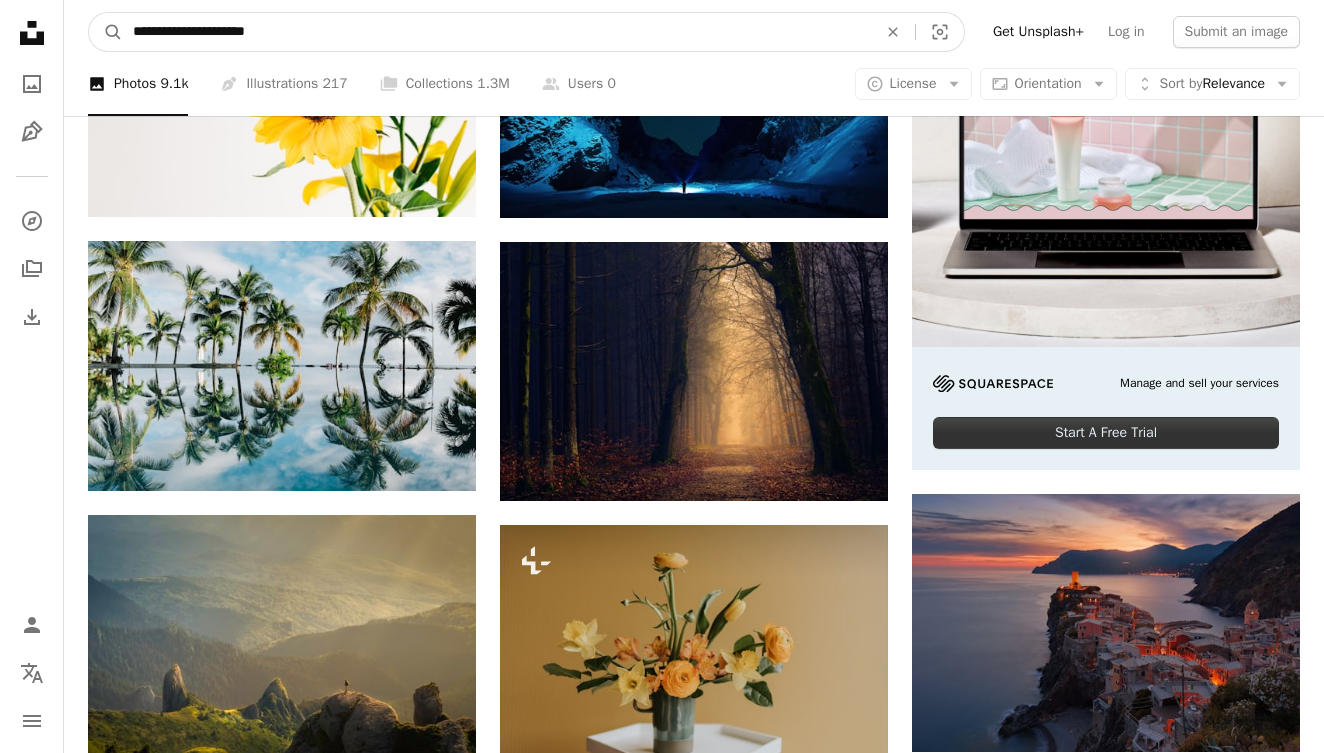 click on "A magnifying glass" at bounding box center [106, 32] 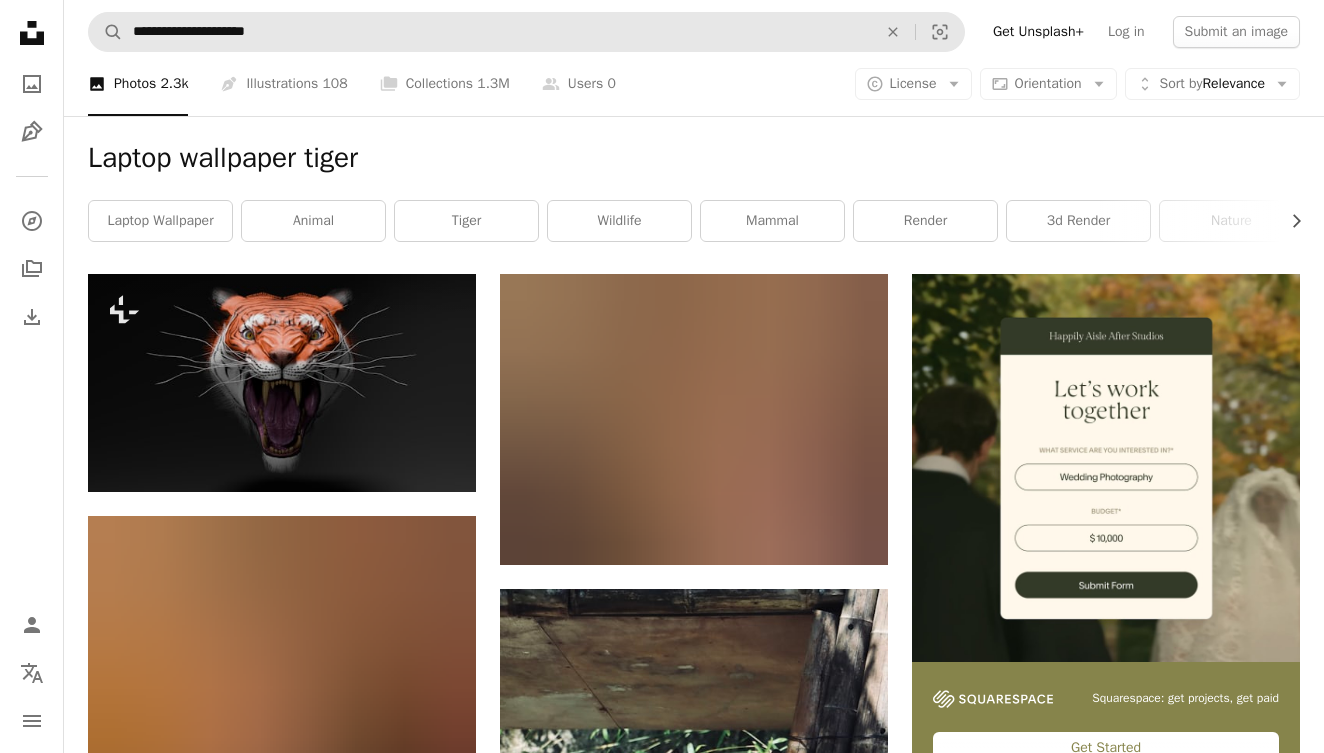 scroll, scrollTop: 0, scrollLeft: 0, axis: both 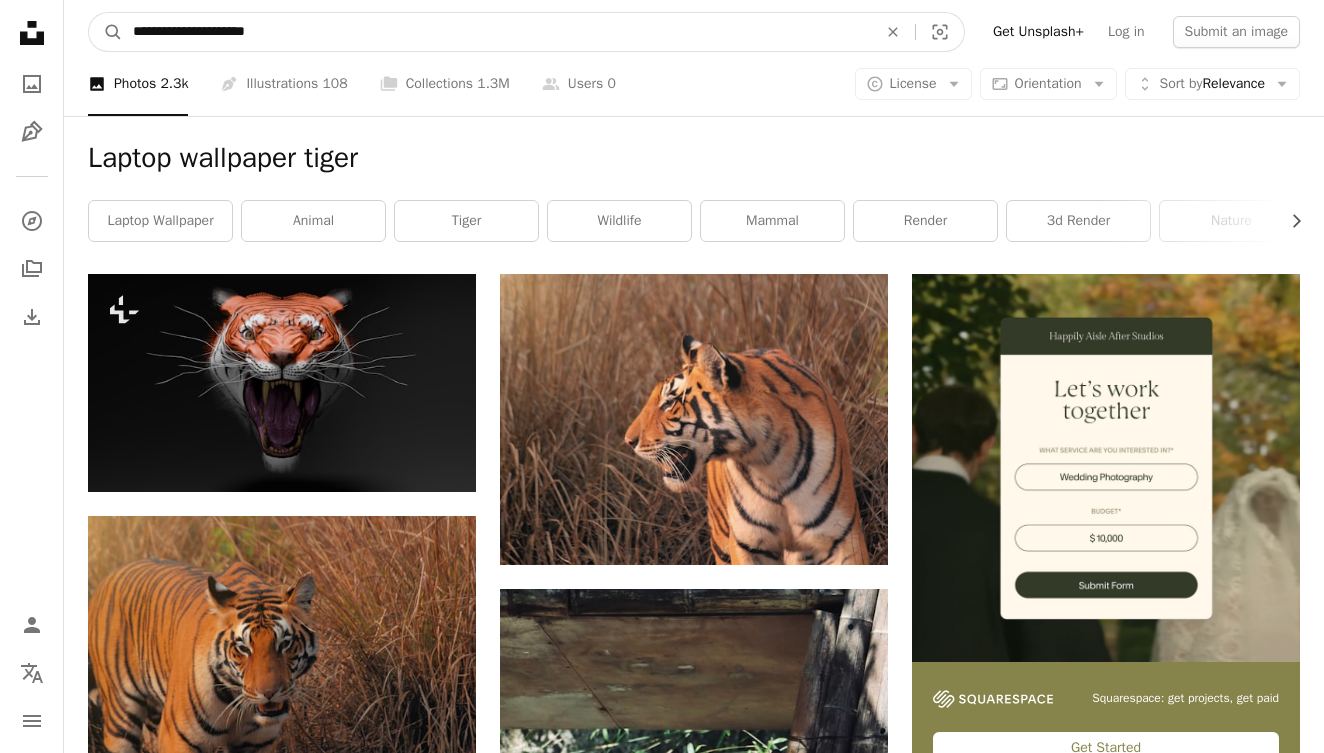 drag, startPoint x: 351, startPoint y: 32, endPoint x: 246, endPoint y: 27, distance: 105.11898 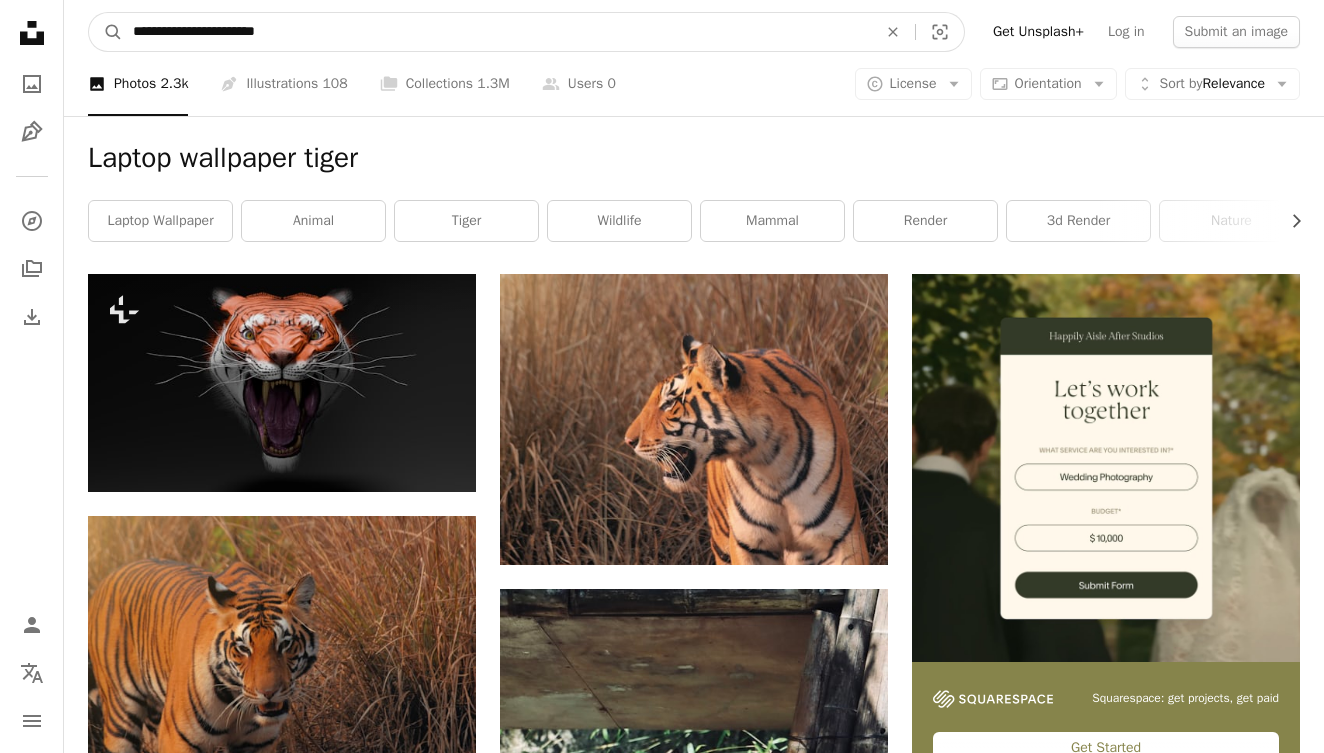 type on "**********" 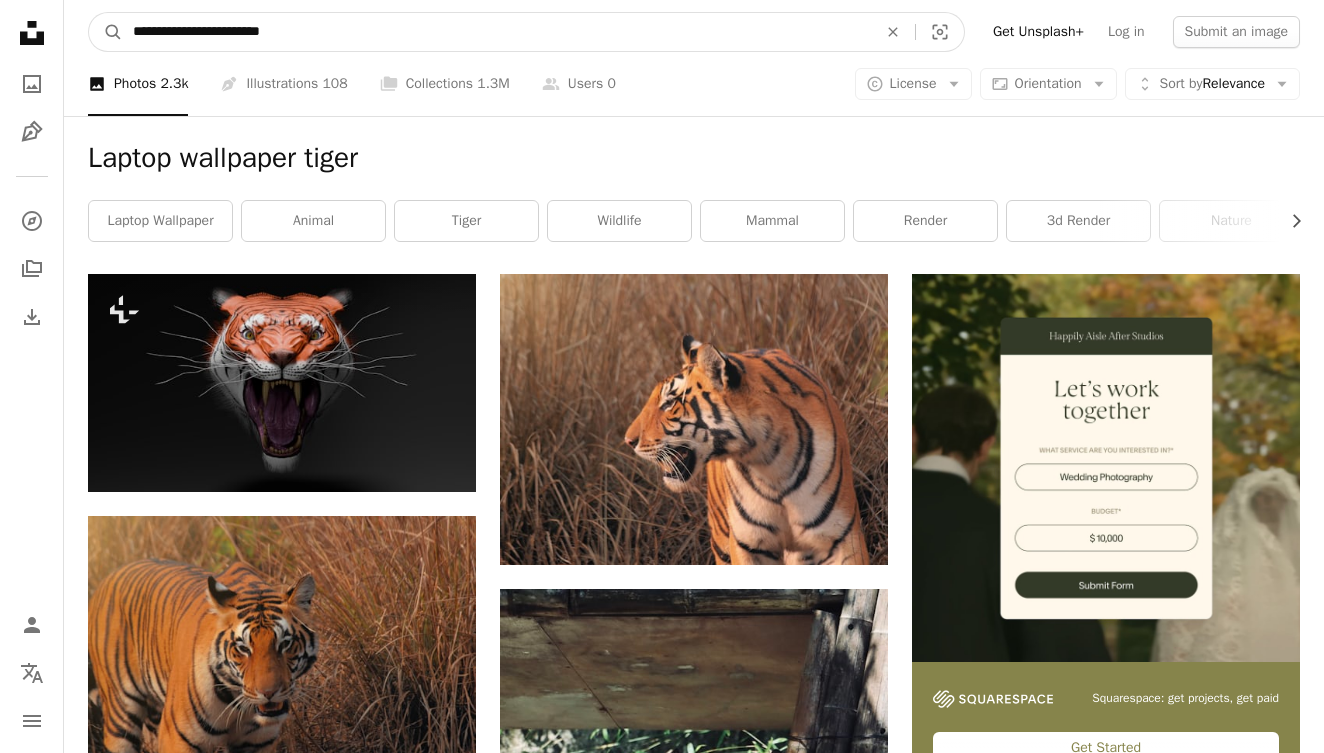 click on "A magnifying glass" at bounding box center (106, 32) 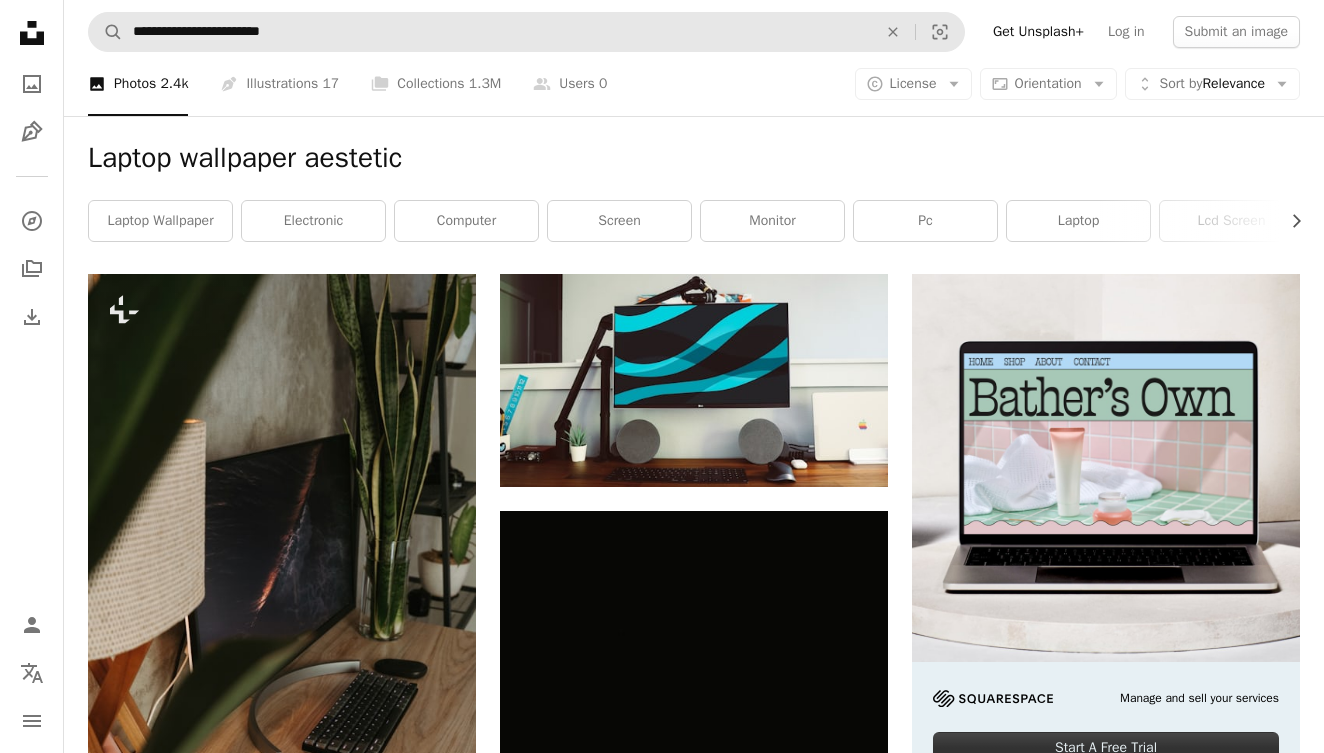 scroll, scrollTop: 0, scrollLeft: 0, axis: both 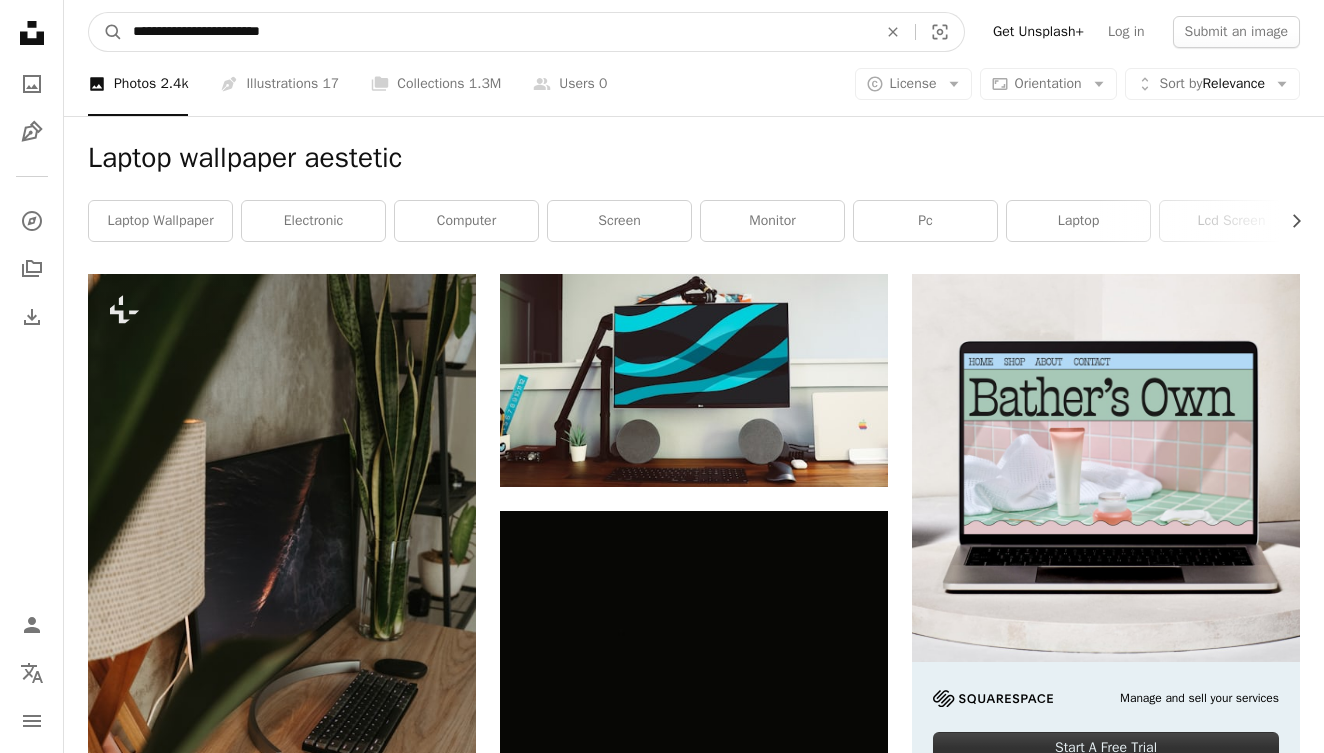 drag, startPoint x: 361, startPoint y: 24, endPoint x: 238, endPoint y: 21, distance: 123.03658 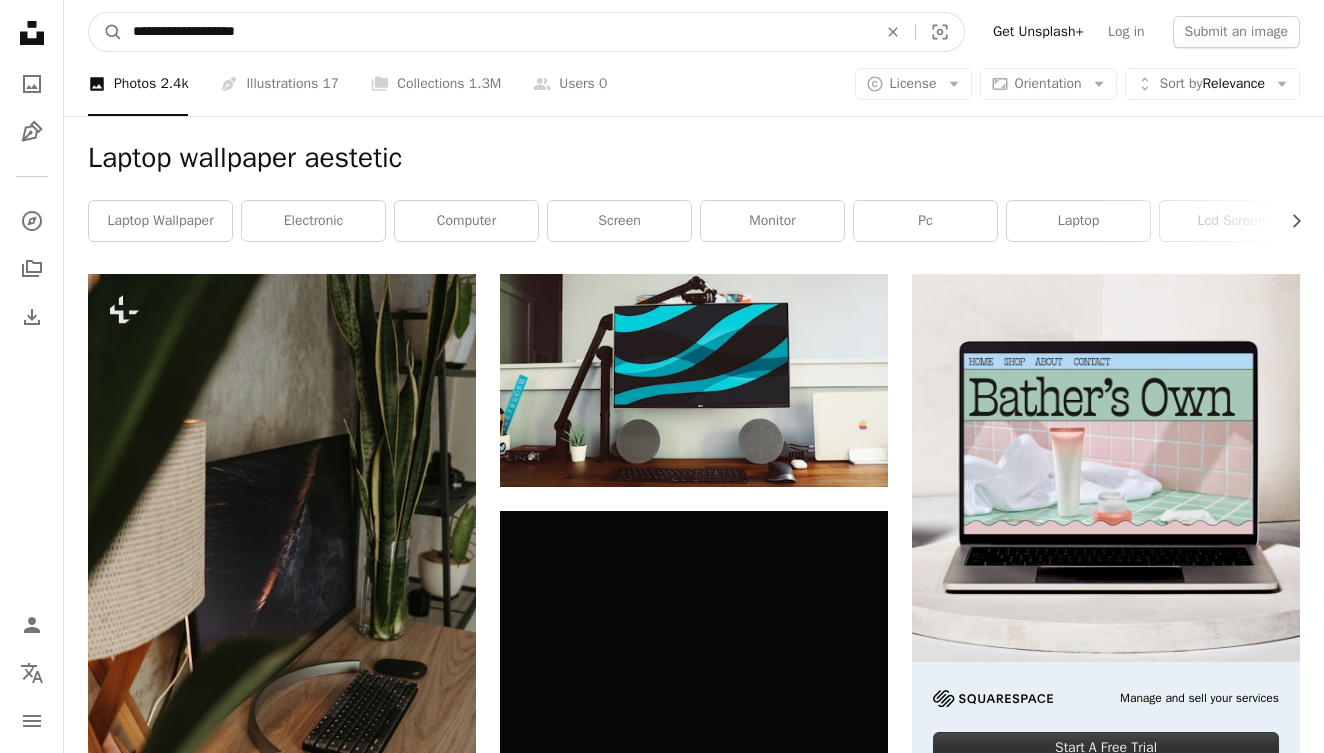 type on "**********" 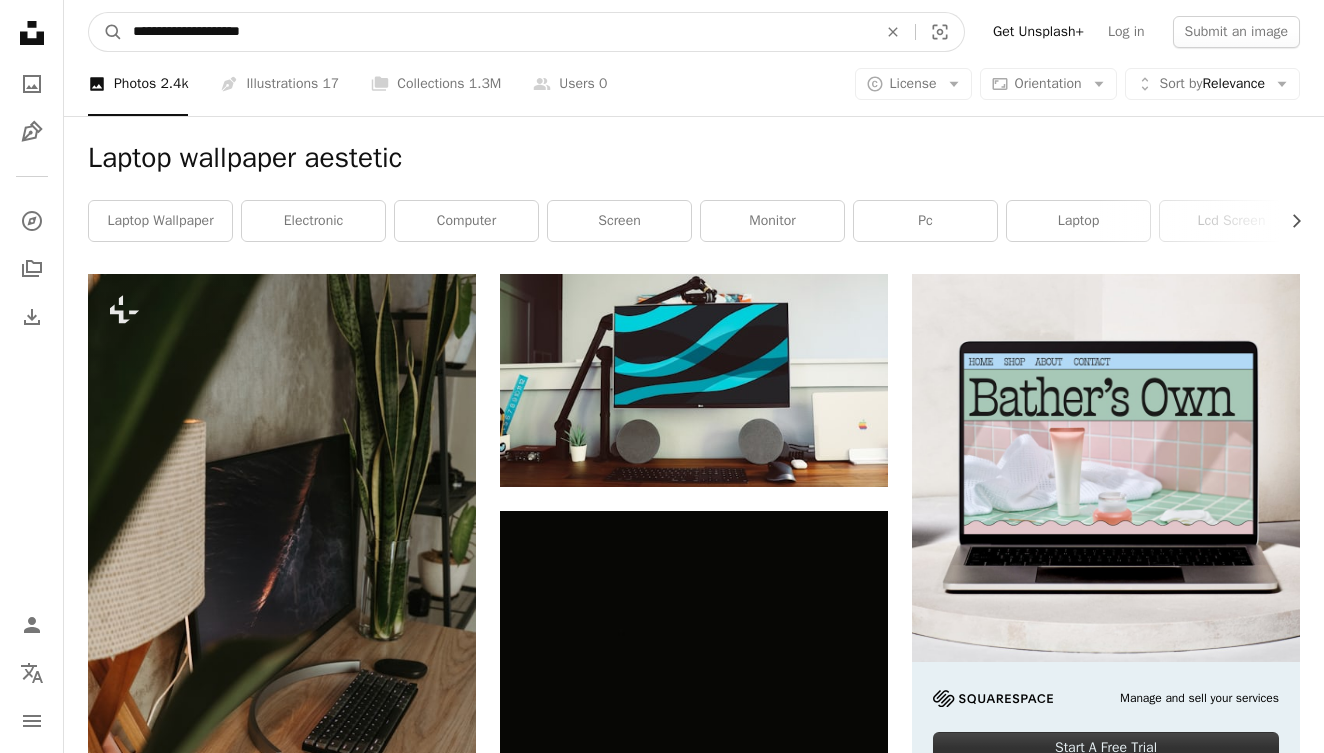 click on "A magnifying glass" at bounding box center [106, 32] 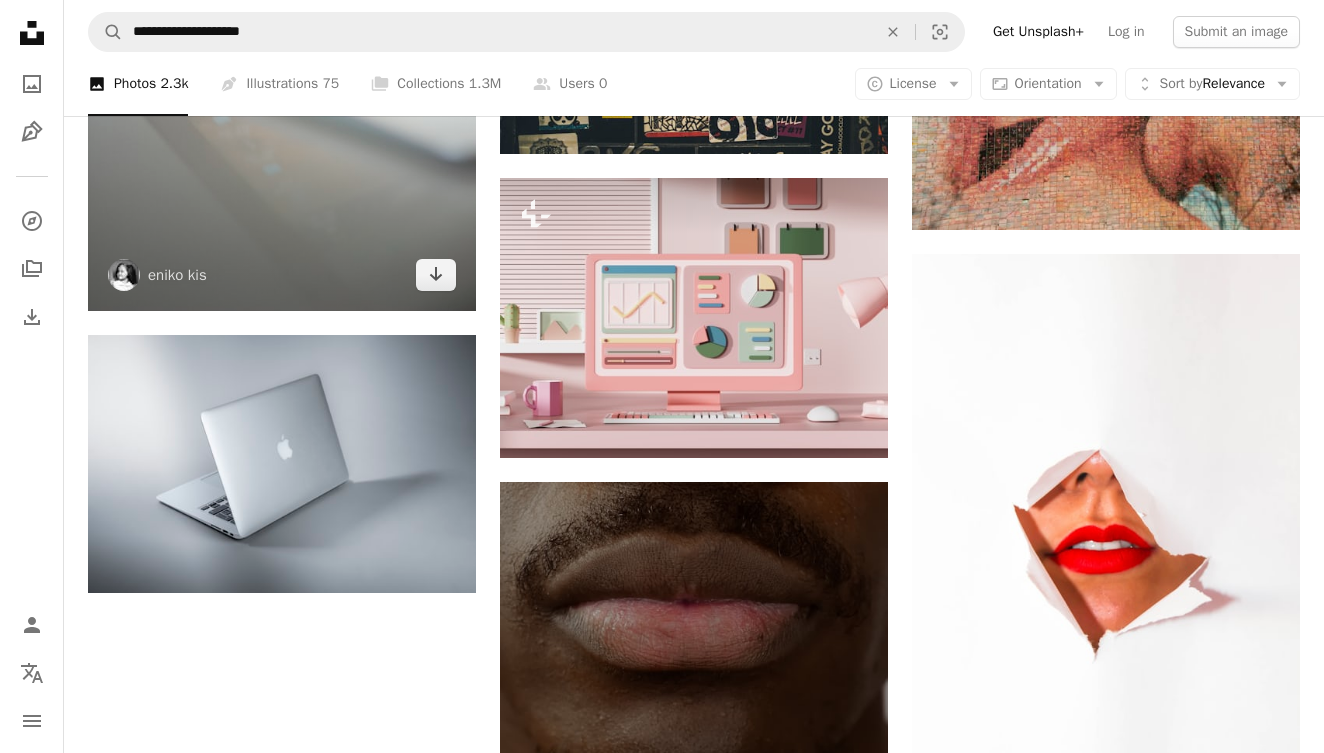 scroll, scrollTop: 2604, scrollLeft: 0, axis: vertical 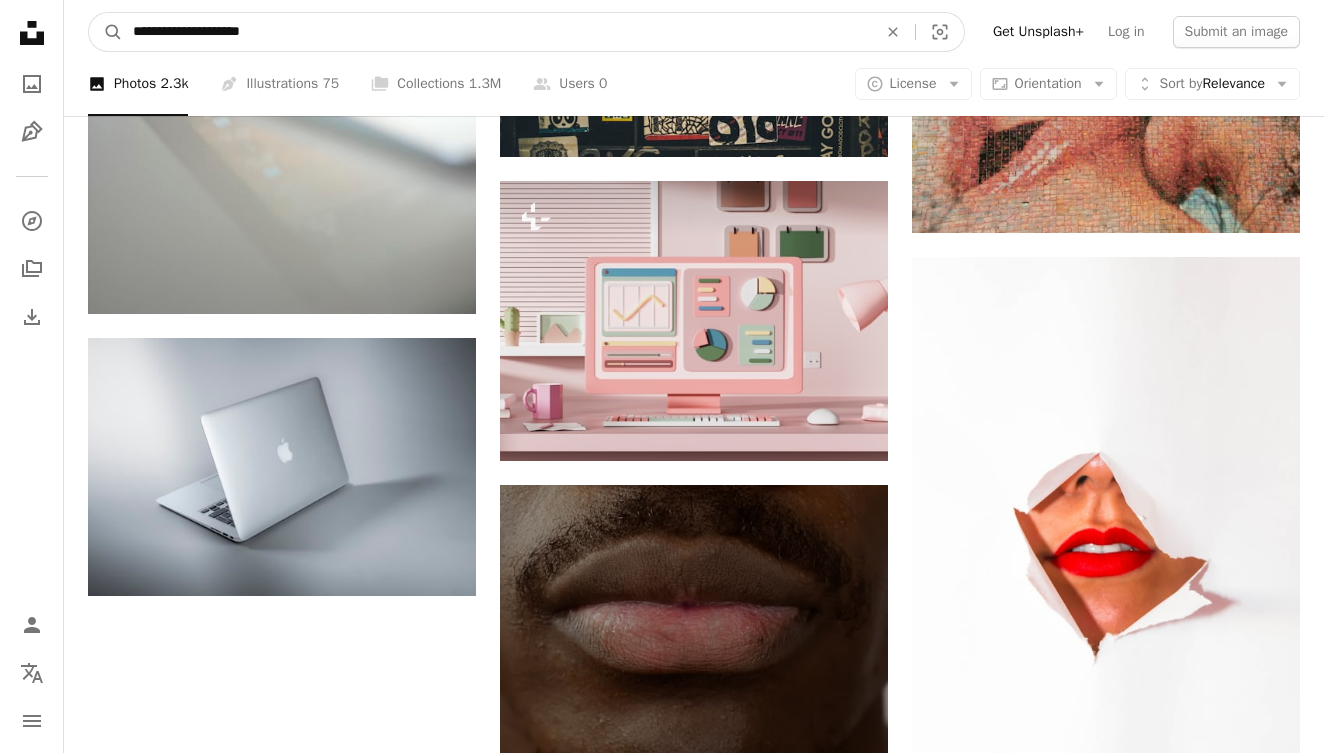 drag, startPoint x: 356, startPoint y: 24, endPoint x: 249, endPoint y: 18, distance: 107.16809 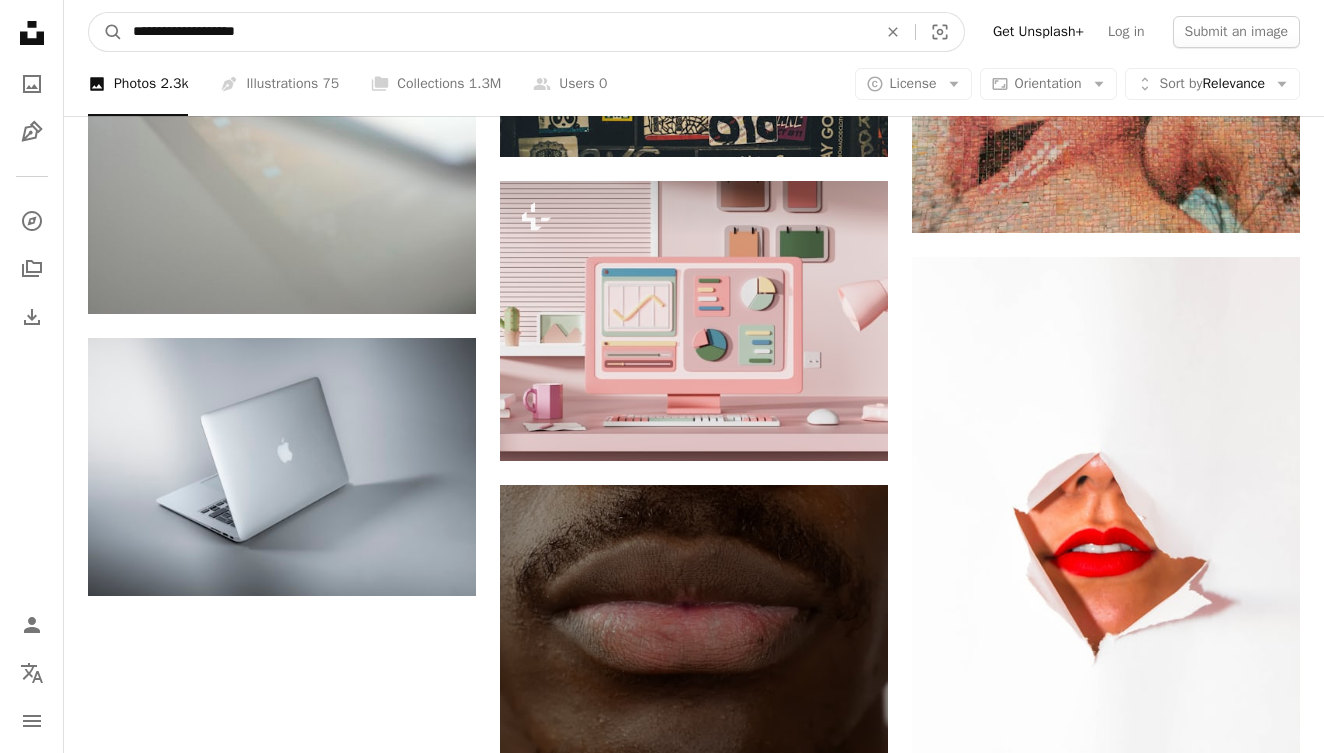 type on "**********" 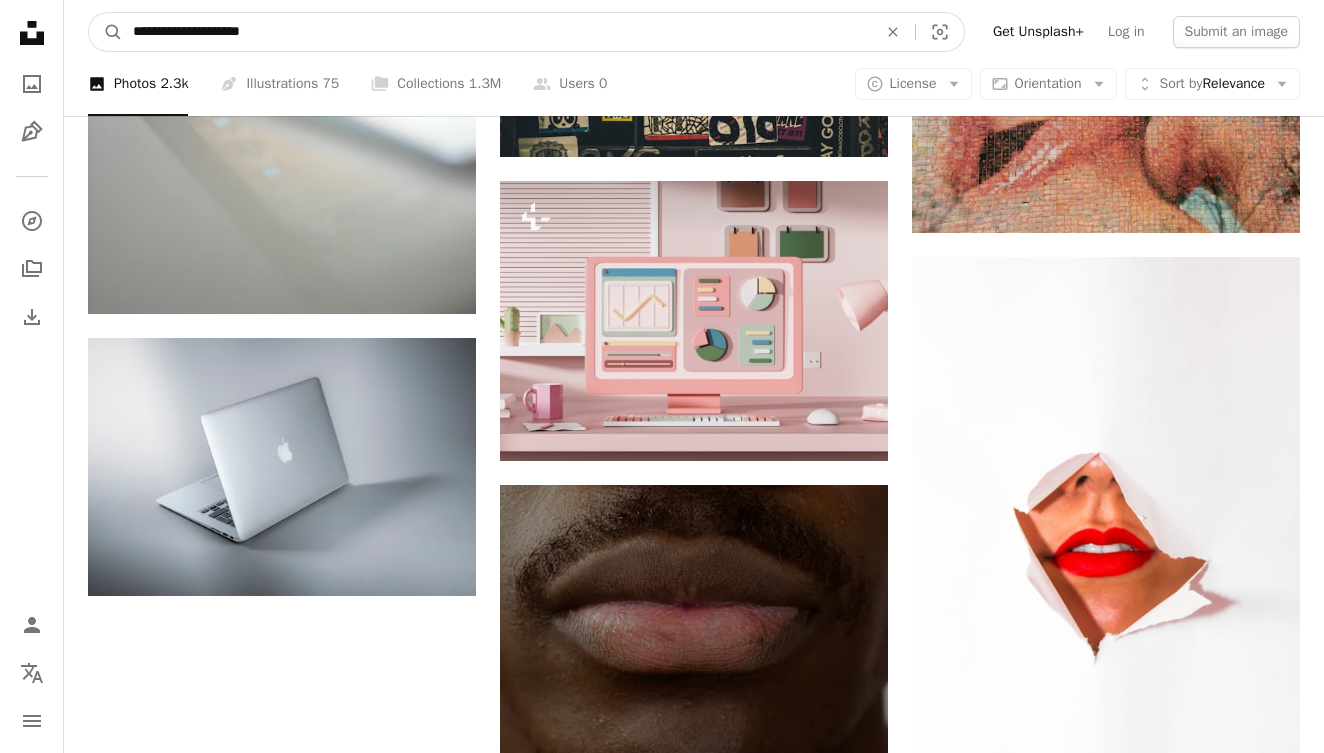 click on "A magnifying glass" at bounding box center (106, 32) 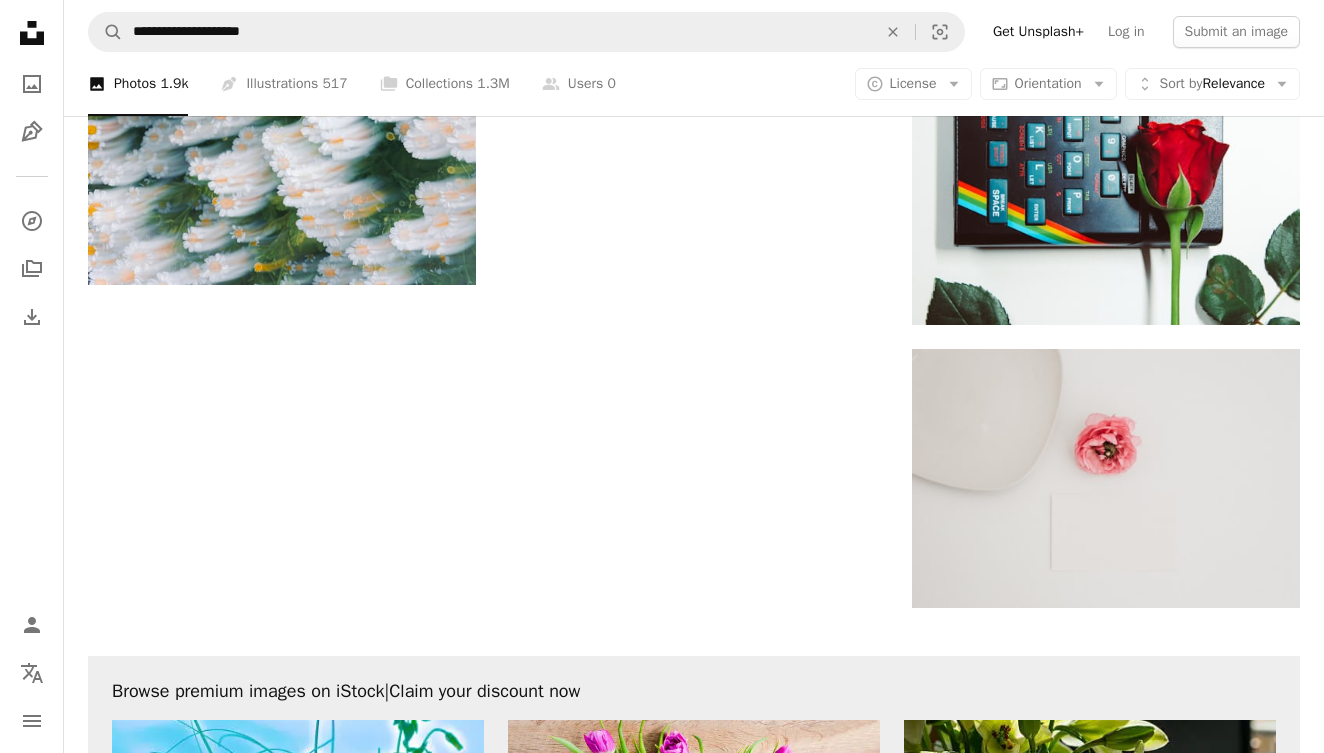 scroll, scrollTop: 2667, scrollLeft: 0, axis: vertical 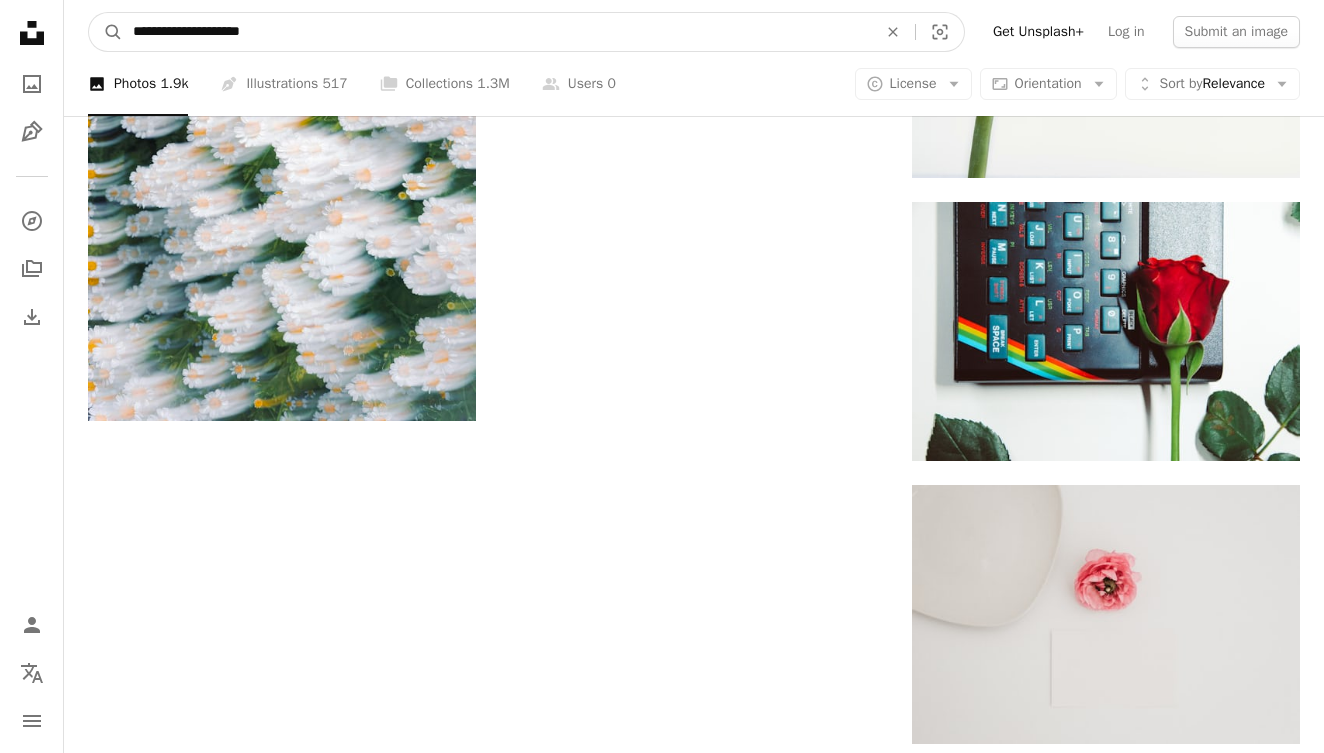 click on "**********" at bounding box center [497, 32] 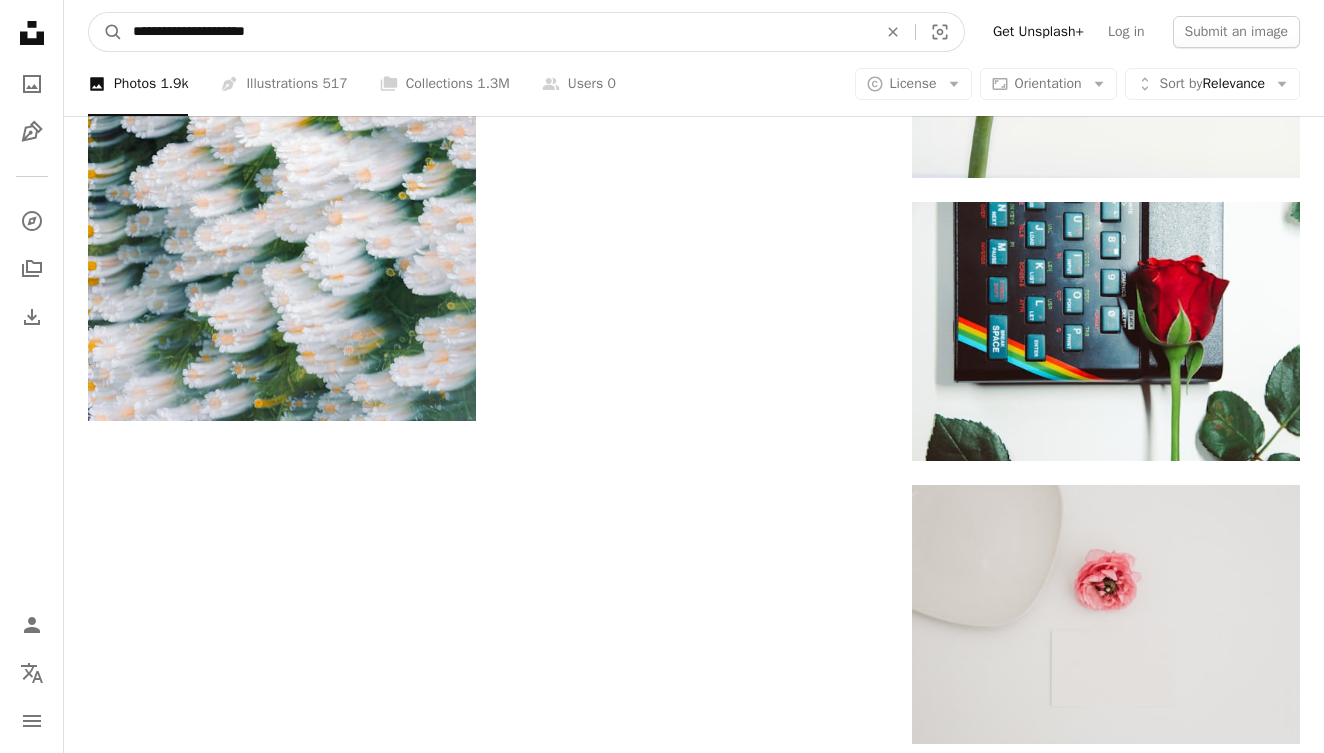 type on "**********" 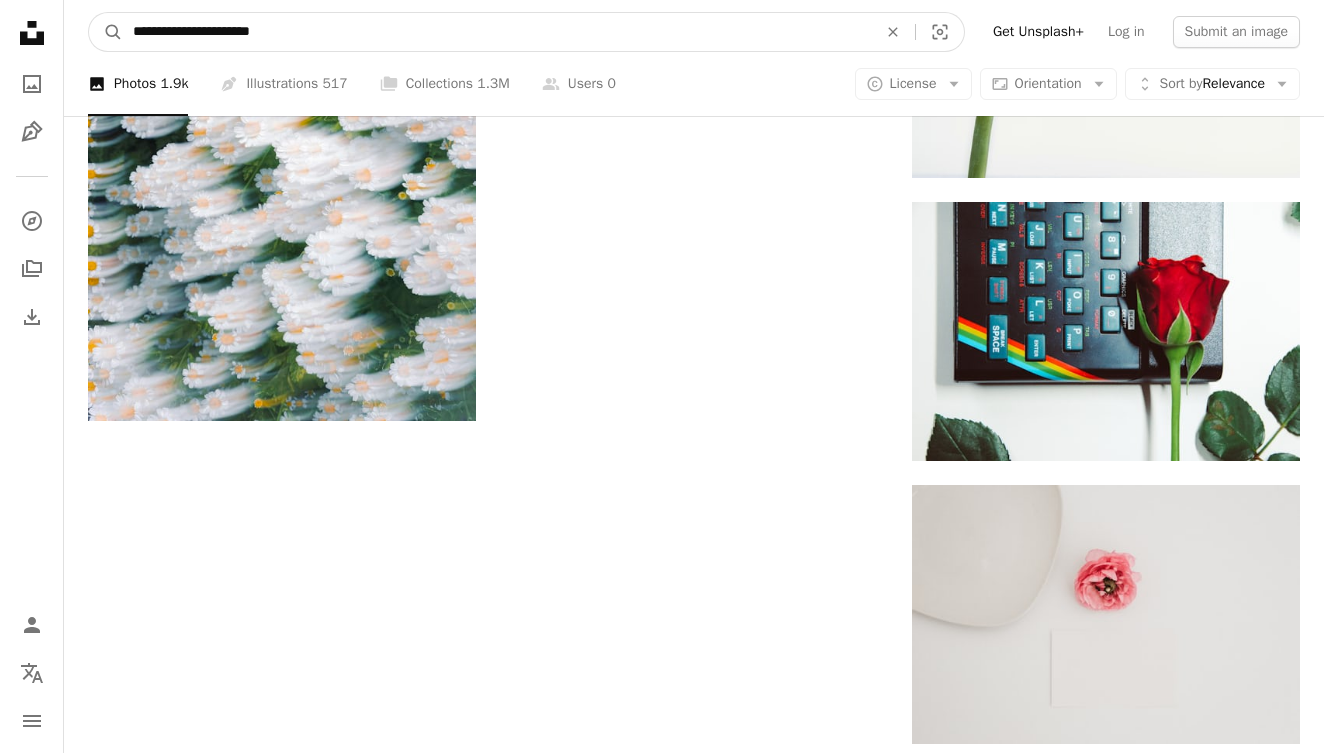 click on "A magnifying glass" at bounding box center (106, 32) 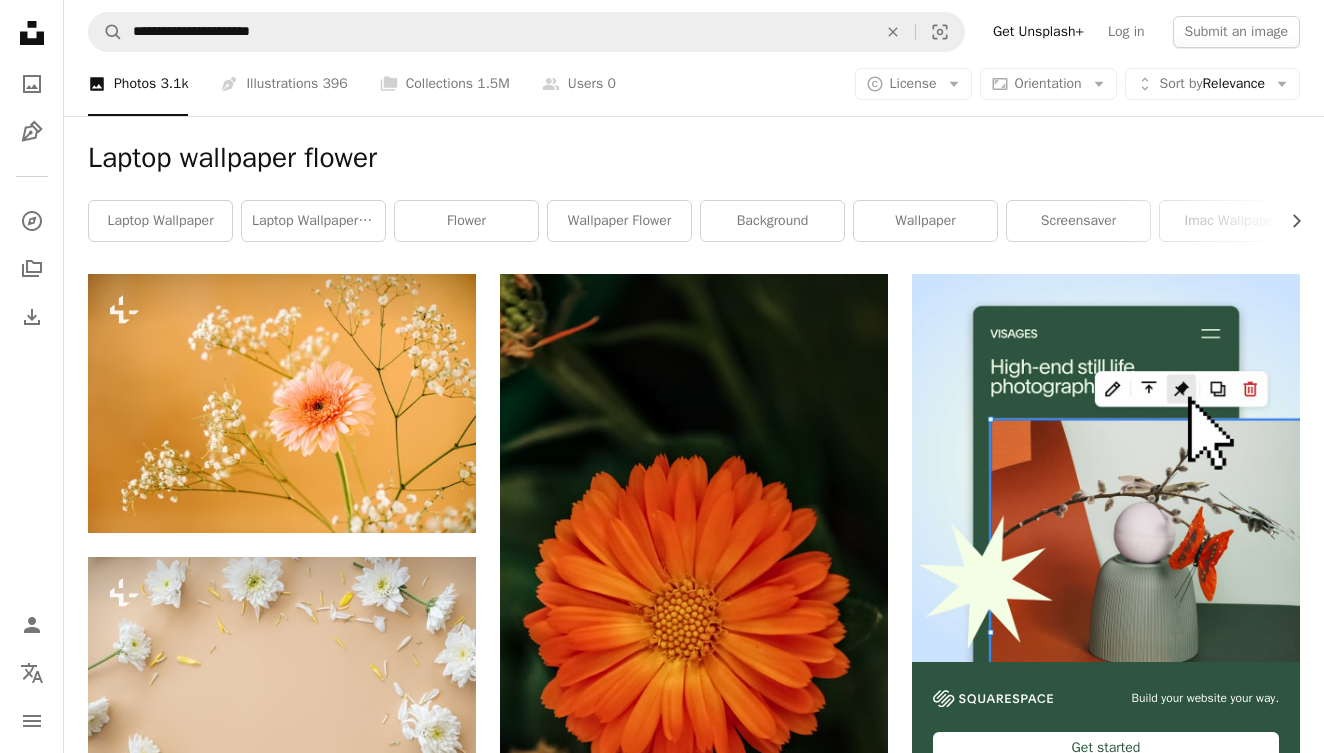 scroll, scrollTop: 0, scrollLeft: 0, axis: both 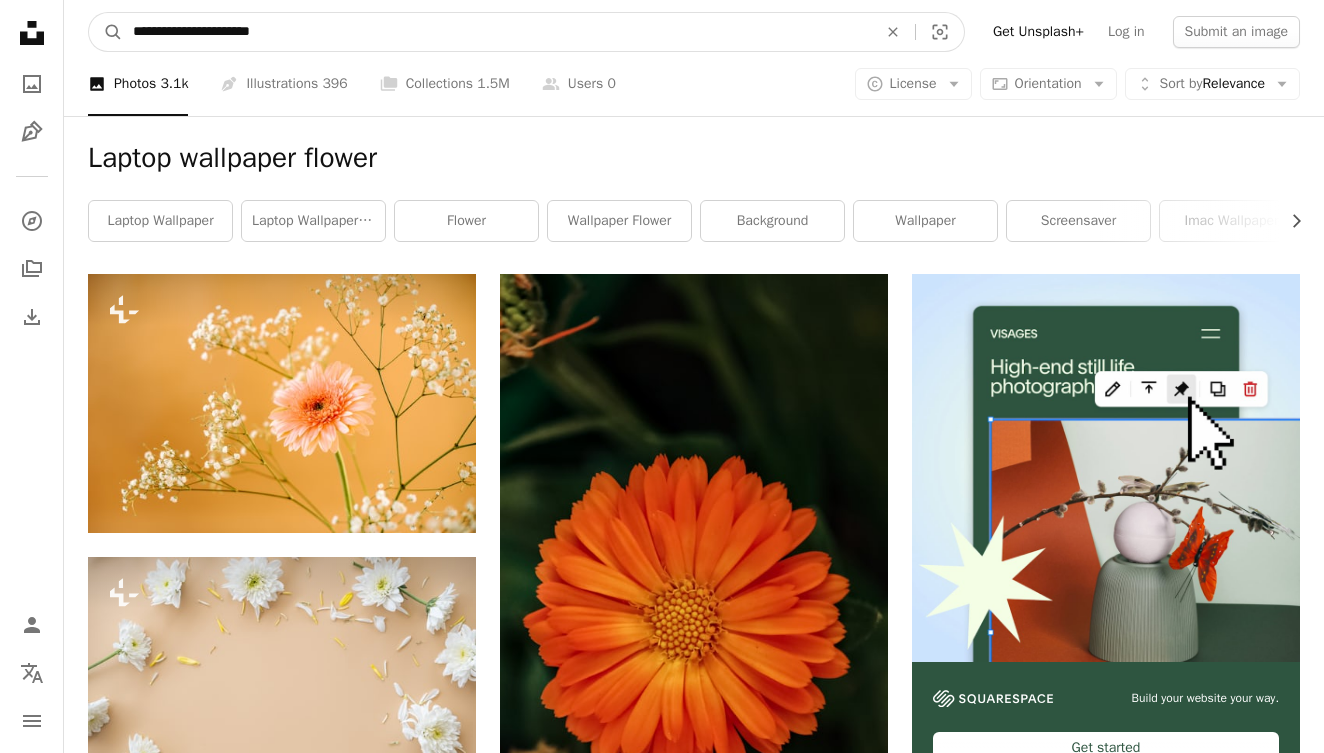 click on "**********" at bounding box center [497, 32] 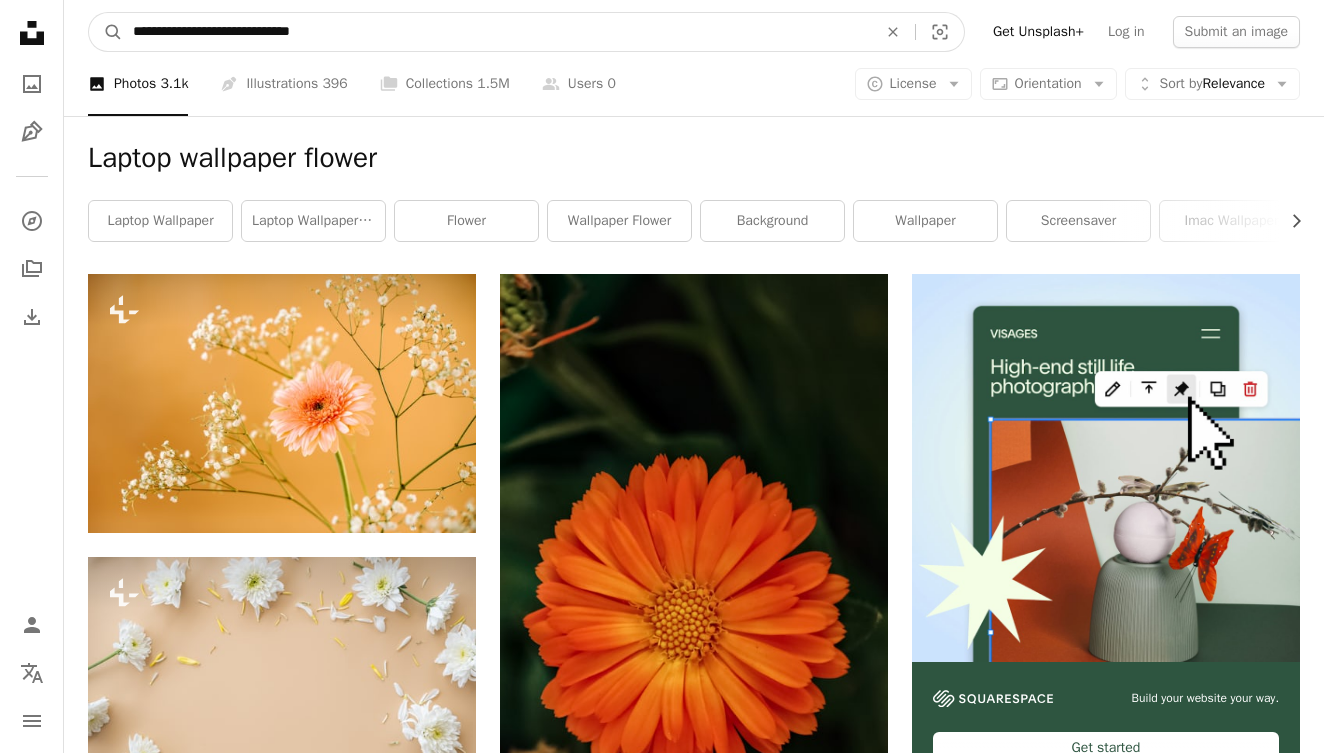 type on "**********" 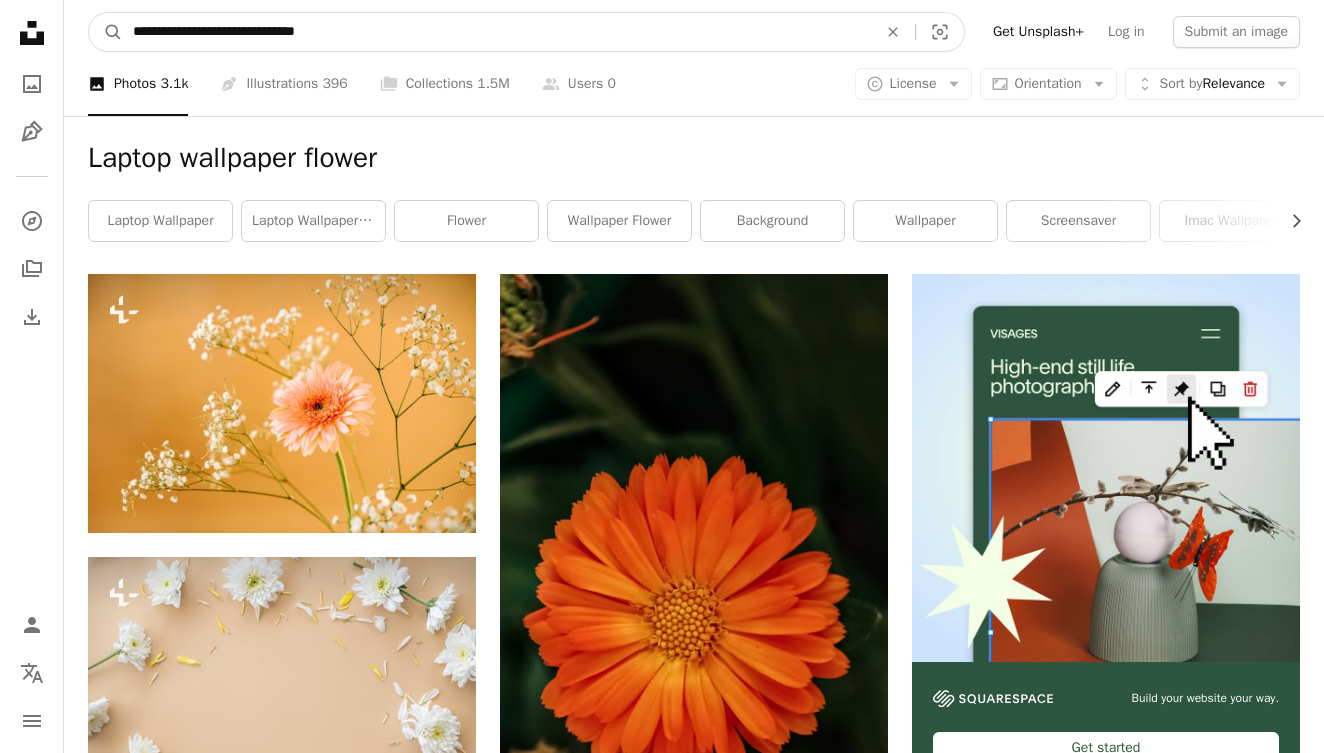 click on "A magnifying glass" at bounding box center [106, 32] 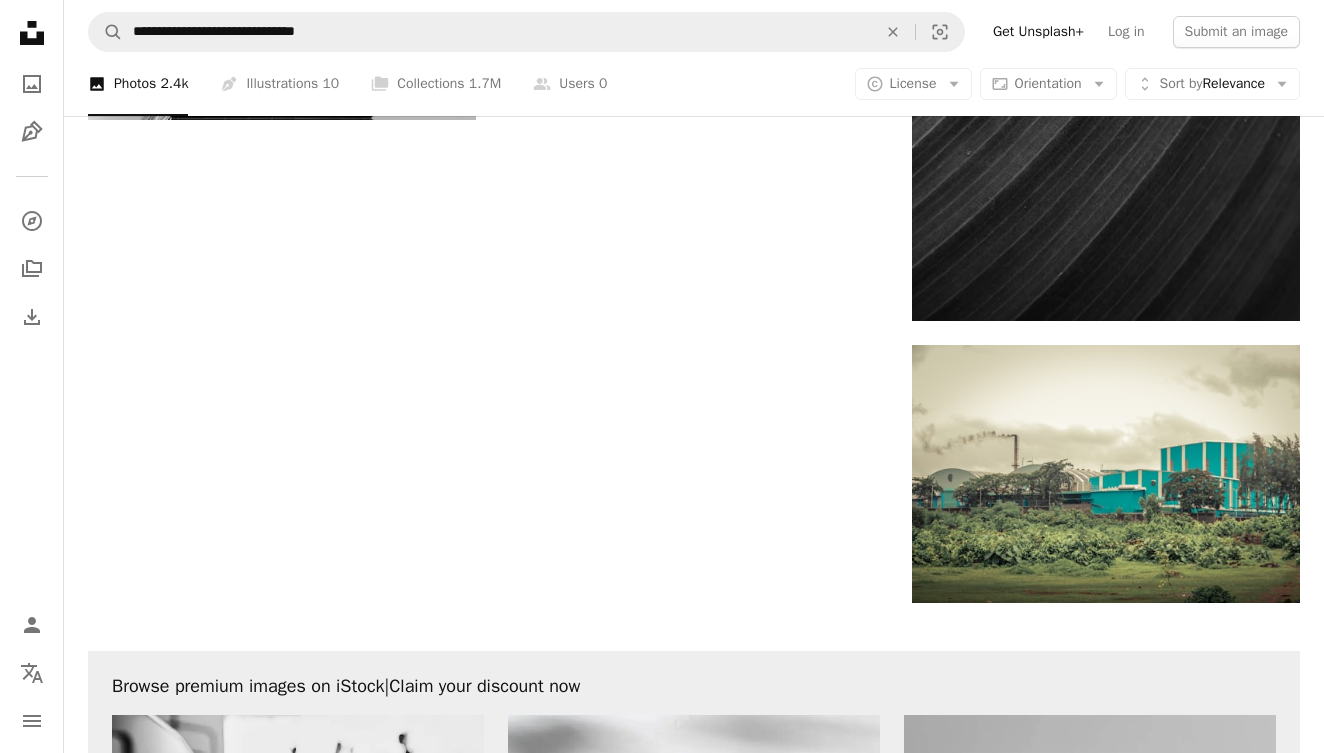scroll, scrollTop: 2551, scrollLeft: 0, axis: vertical 